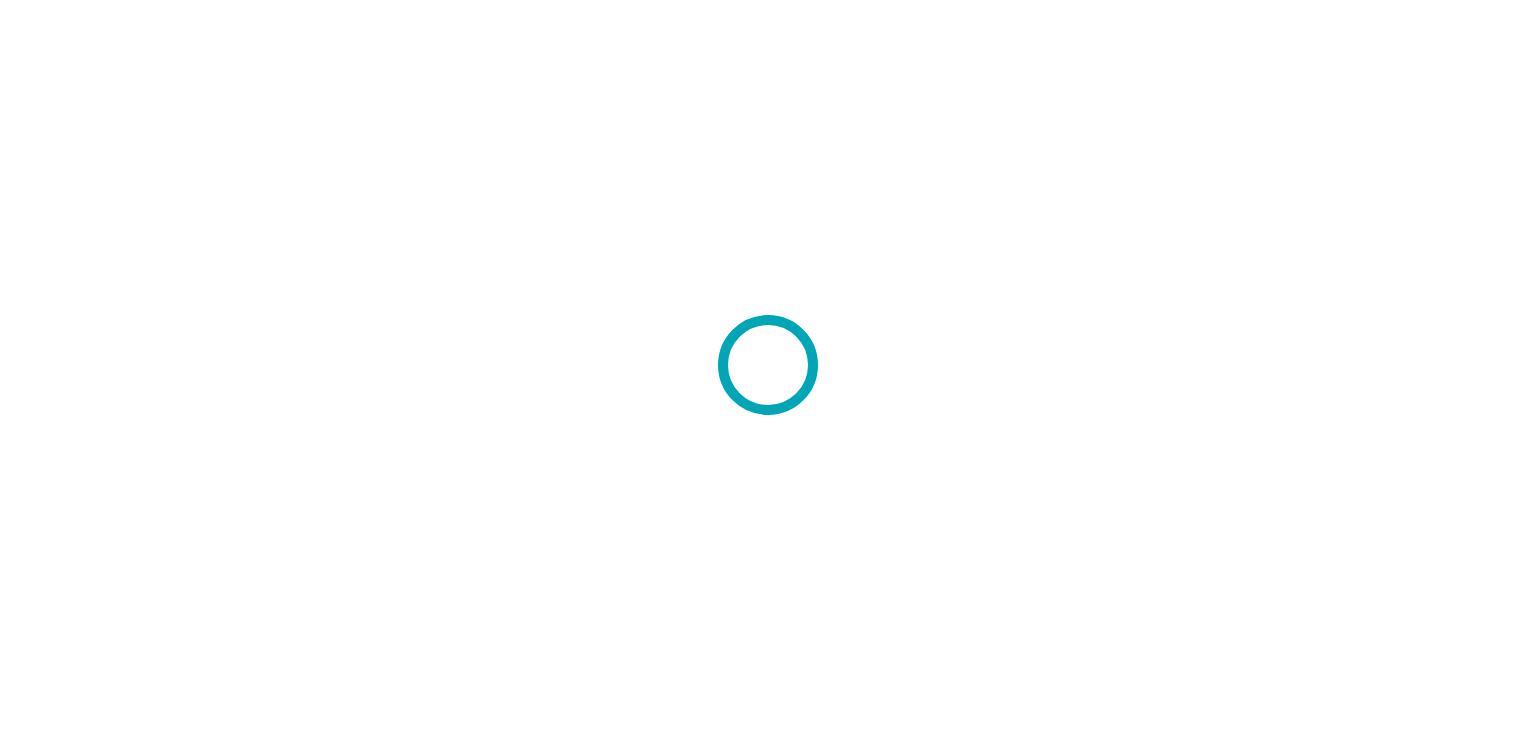 scroll, scrollTop: 0, scrollLeft: 0, axis: both 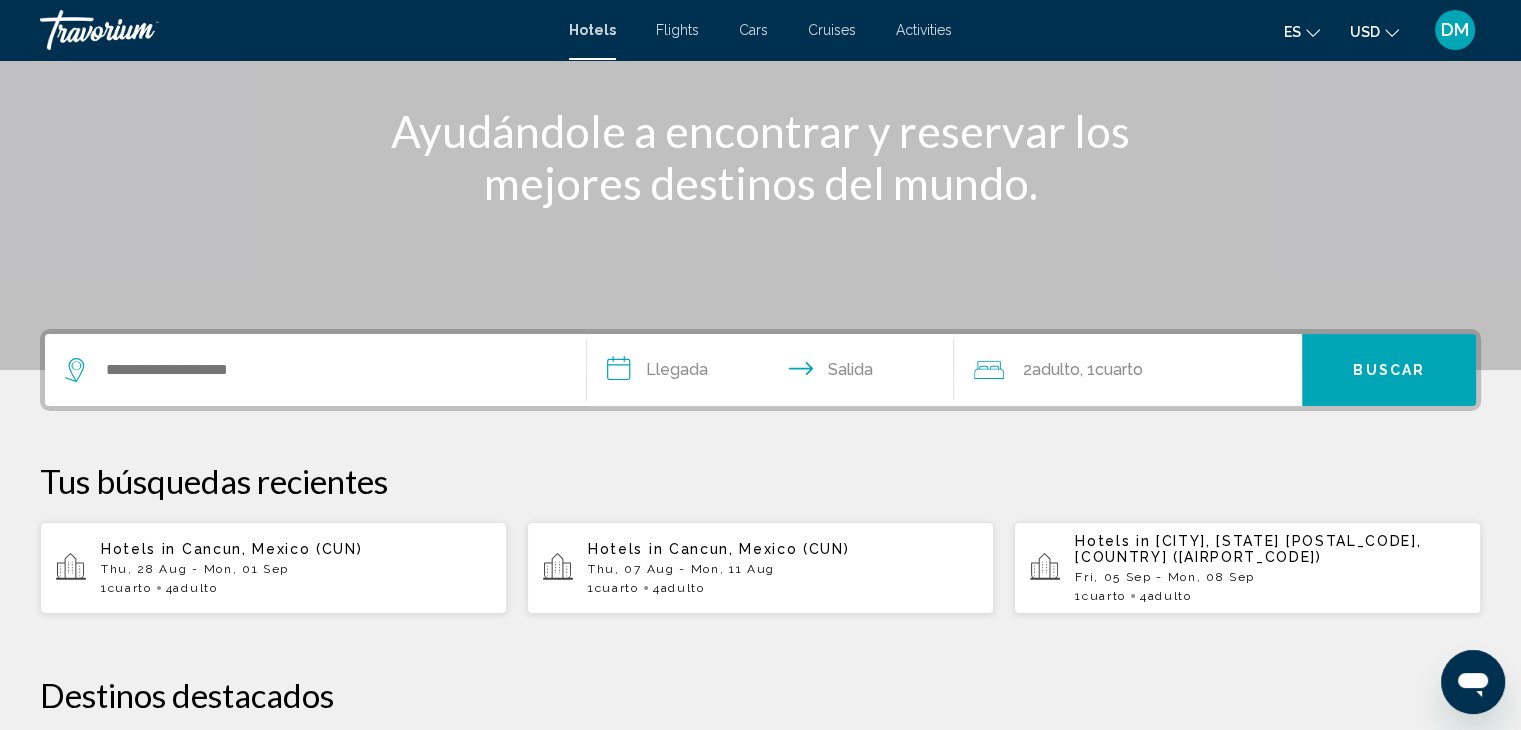 click on "Thu, 28 Aug - Mon, 01 Sep" at bounding box center [296, 569] 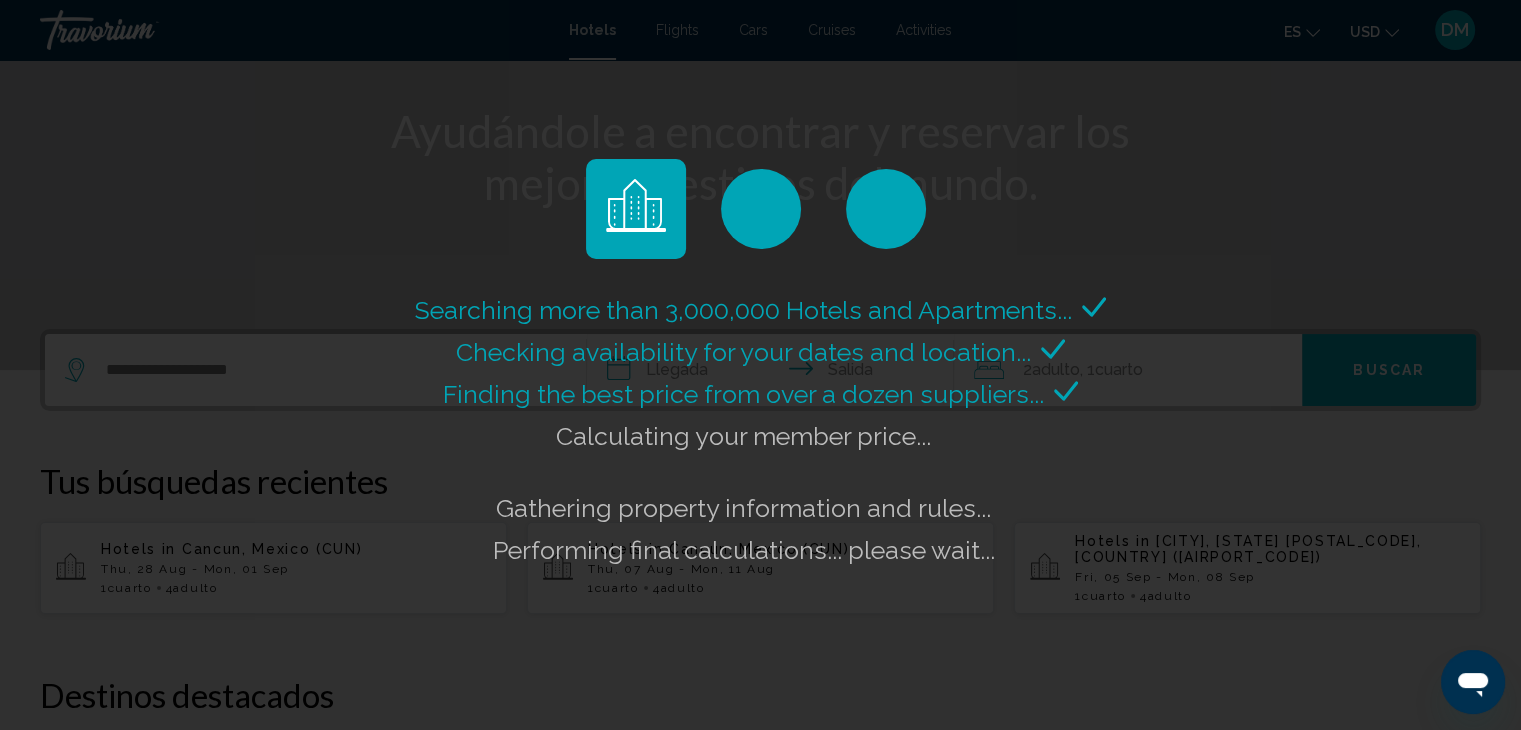 click on "Searching more than 3,000,000 Hotels and Apartments...
Checking availability for your dates and location..." 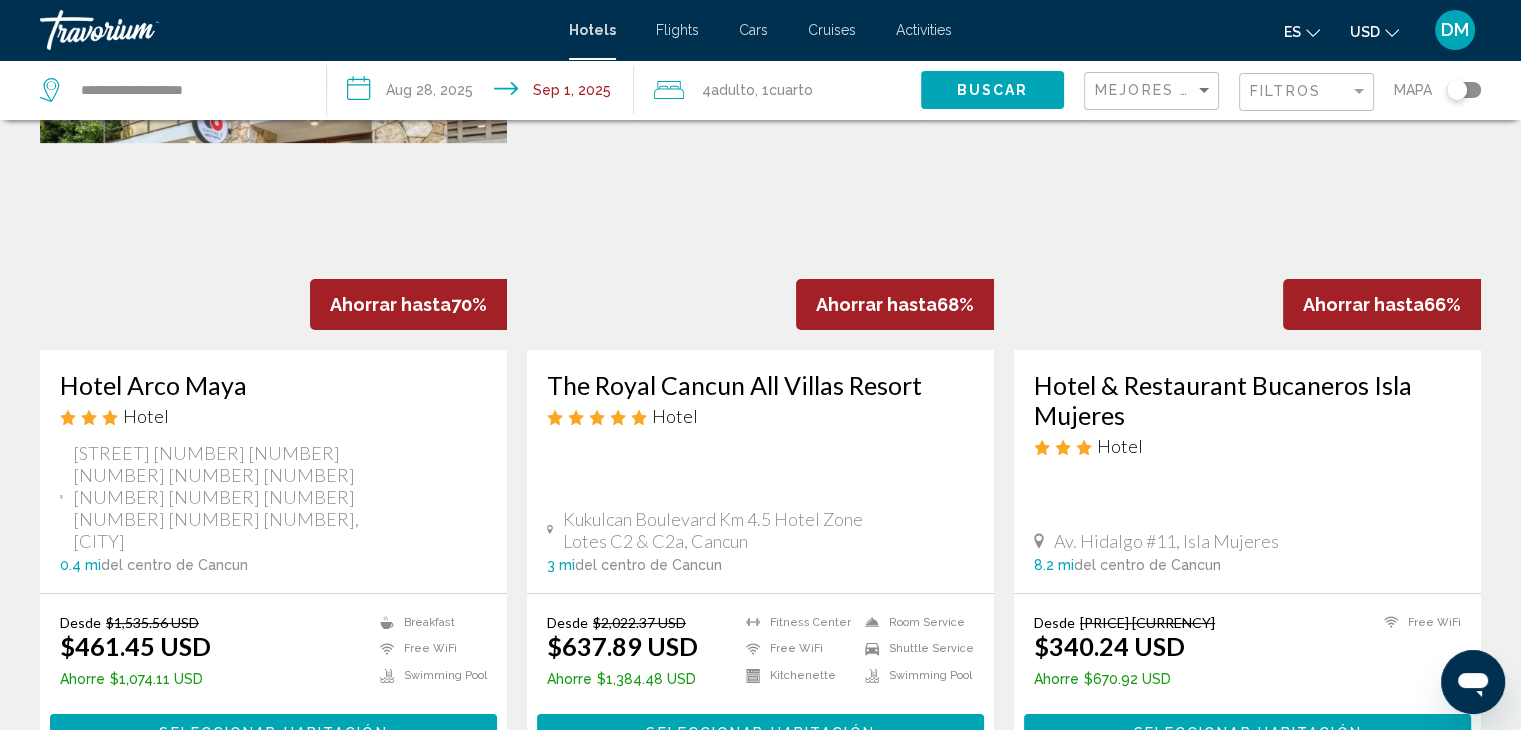 scroll, scrollTop: 184, scrollLeft: 0, axis: vertical 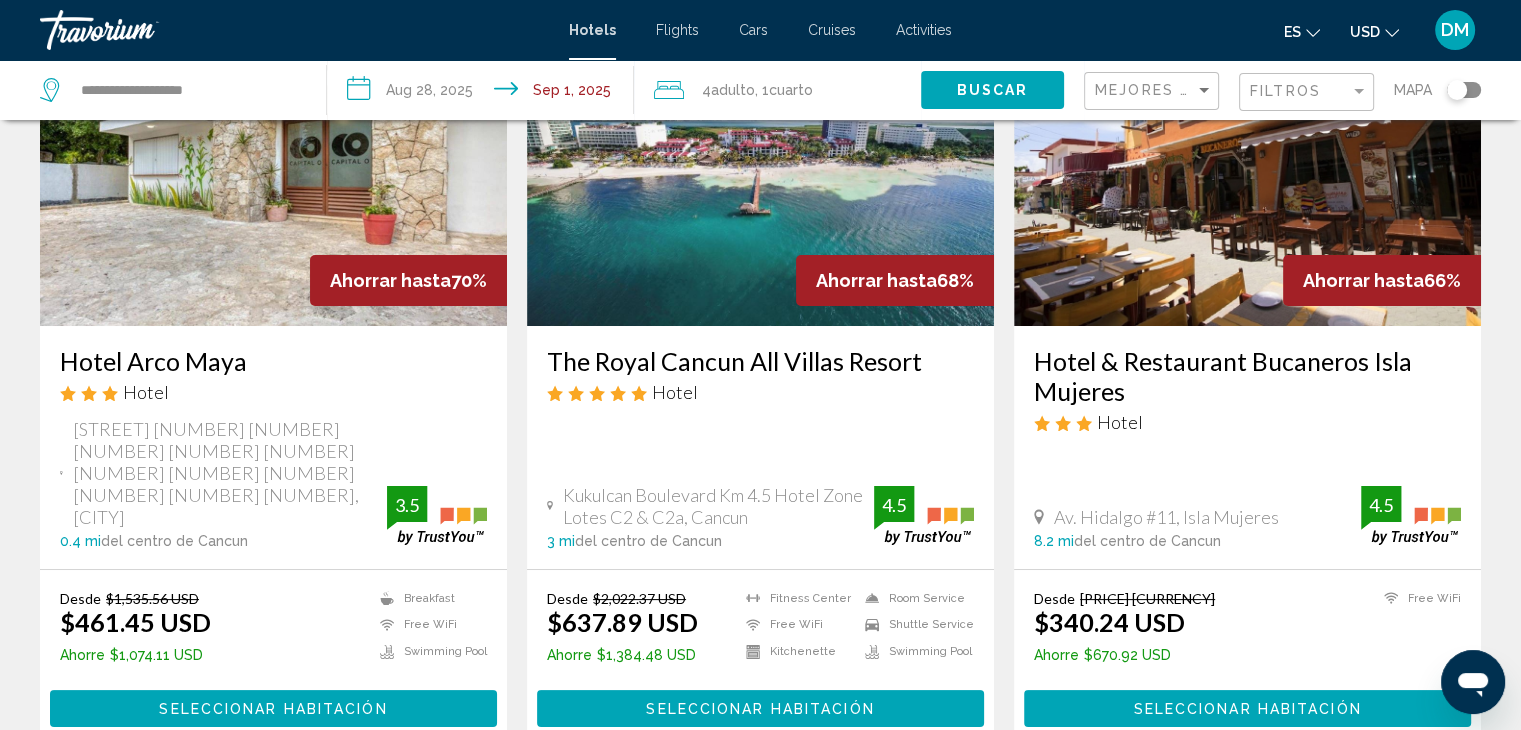 click at bounding box center [760, 166] 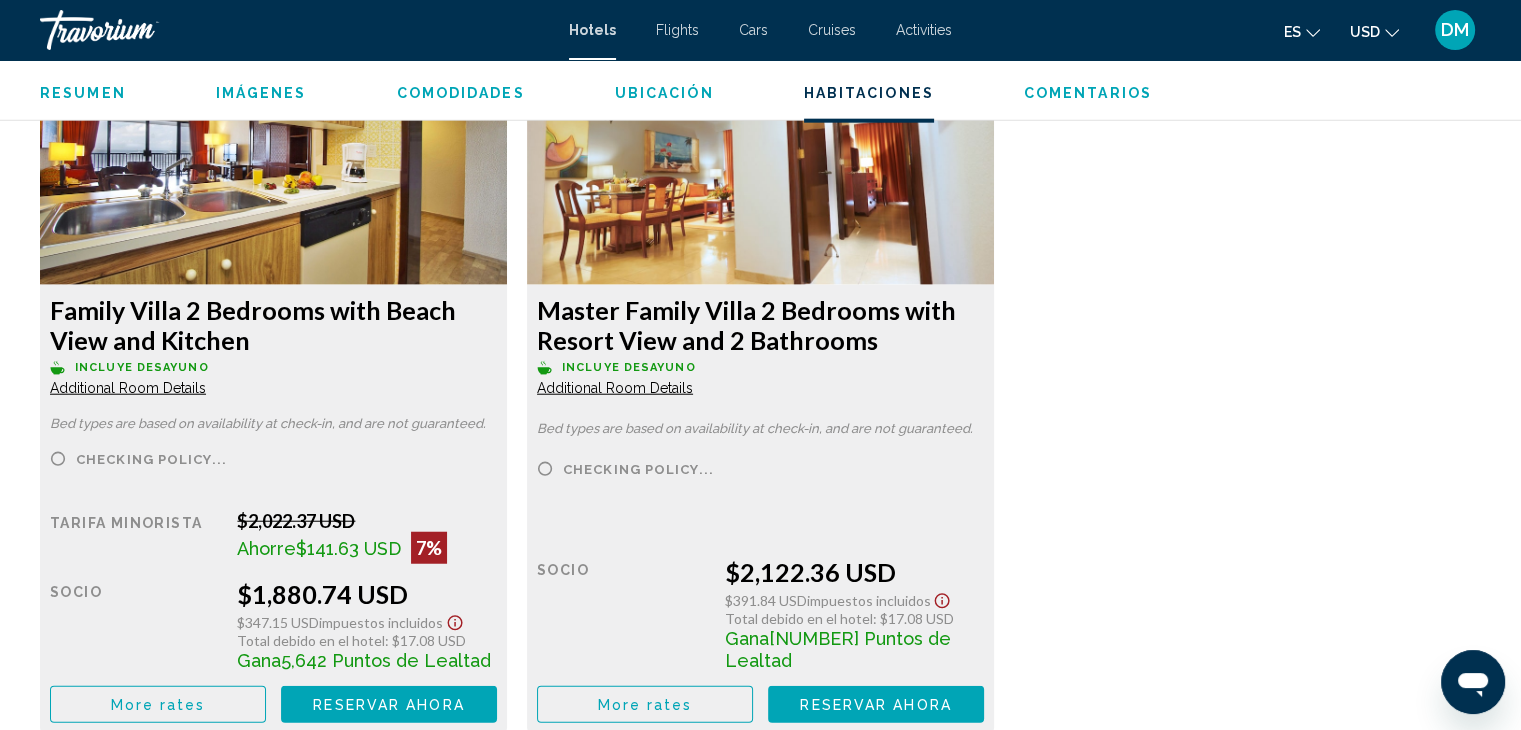 scroll, scrollTop: 4980, scrollLeft: 0, axis: vertical 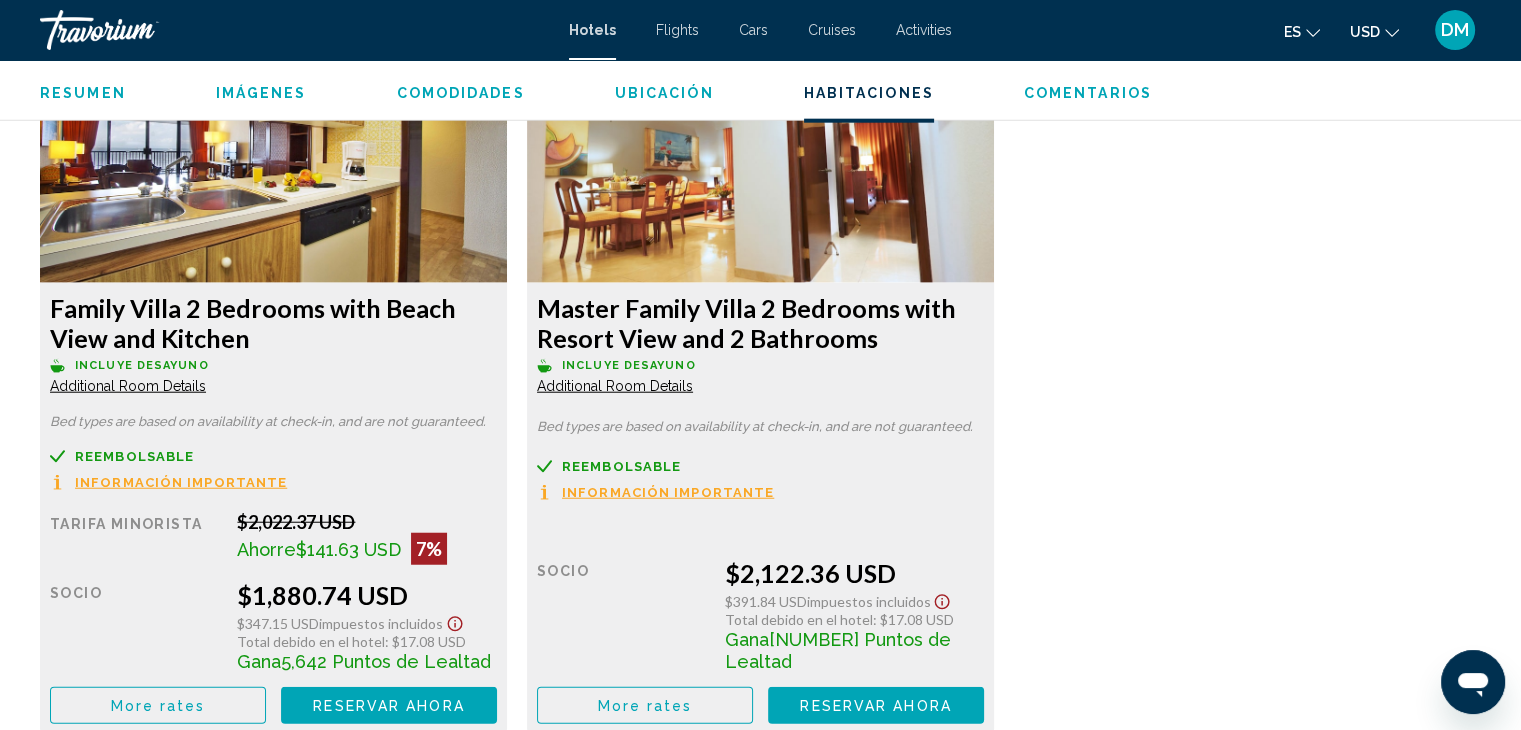click on "Reembolsable
No reembolsable
No reembolsable
Información importante Tarifa Minorista  $0.00  cuando canjeas    Socio  $2,122.36 USD  $391.84 USD  Impuestos incluidos
Total debido en el hotel : $17.08 USD  Gana  6,367 Puntos de Lealtad  More rates Reservar ahora Ya no está disponible" at bounding box center [273, -1604] 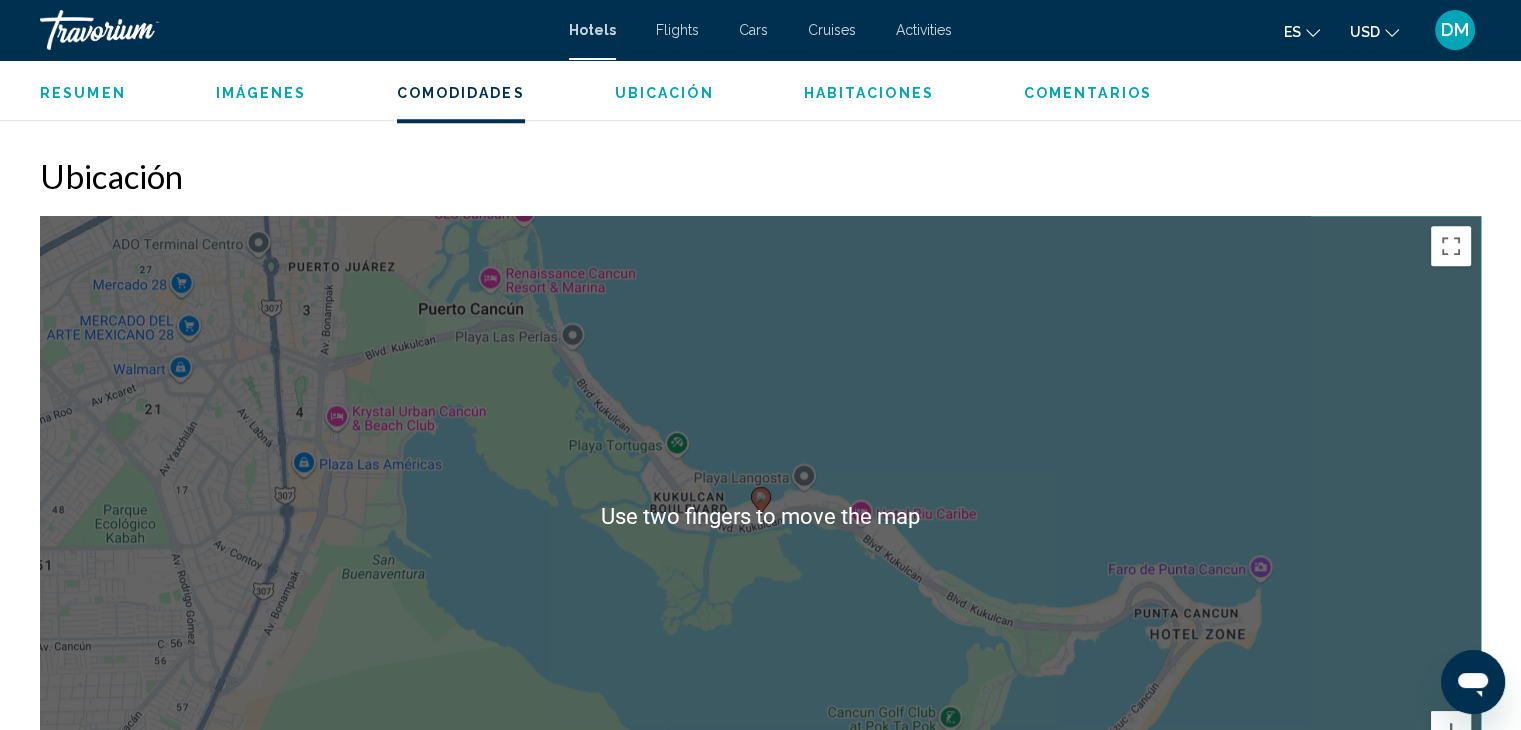 scroll, scrollTop: 1796, scrollLeft: 0, axis: vertical 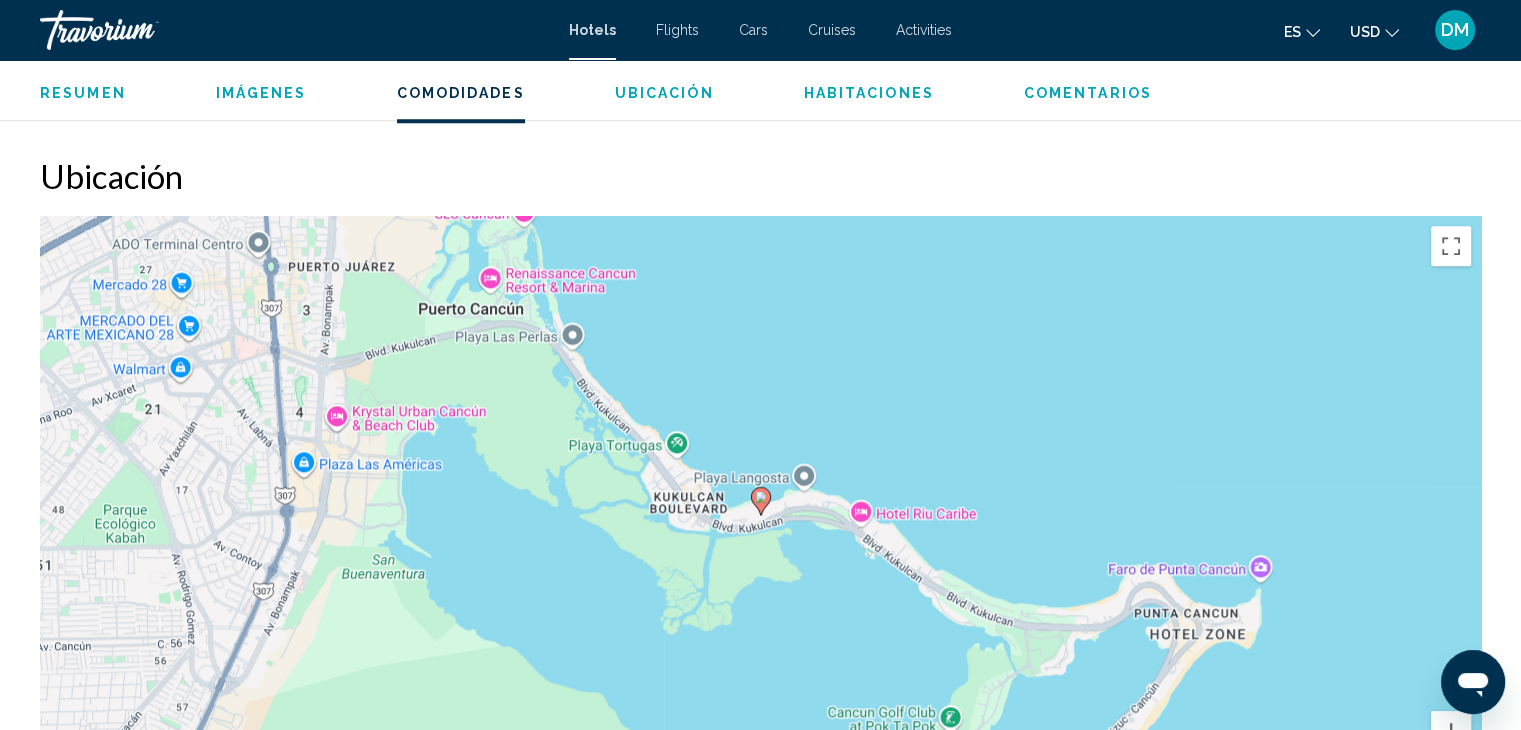 click on "To activate drag with keyboard, press Alt + Enter. Once in keyboard drag state, use the arrow keys to move the marker. To complete the drag, press the Enter key. To cancel, press Escape." at bounding box center (760, 516) 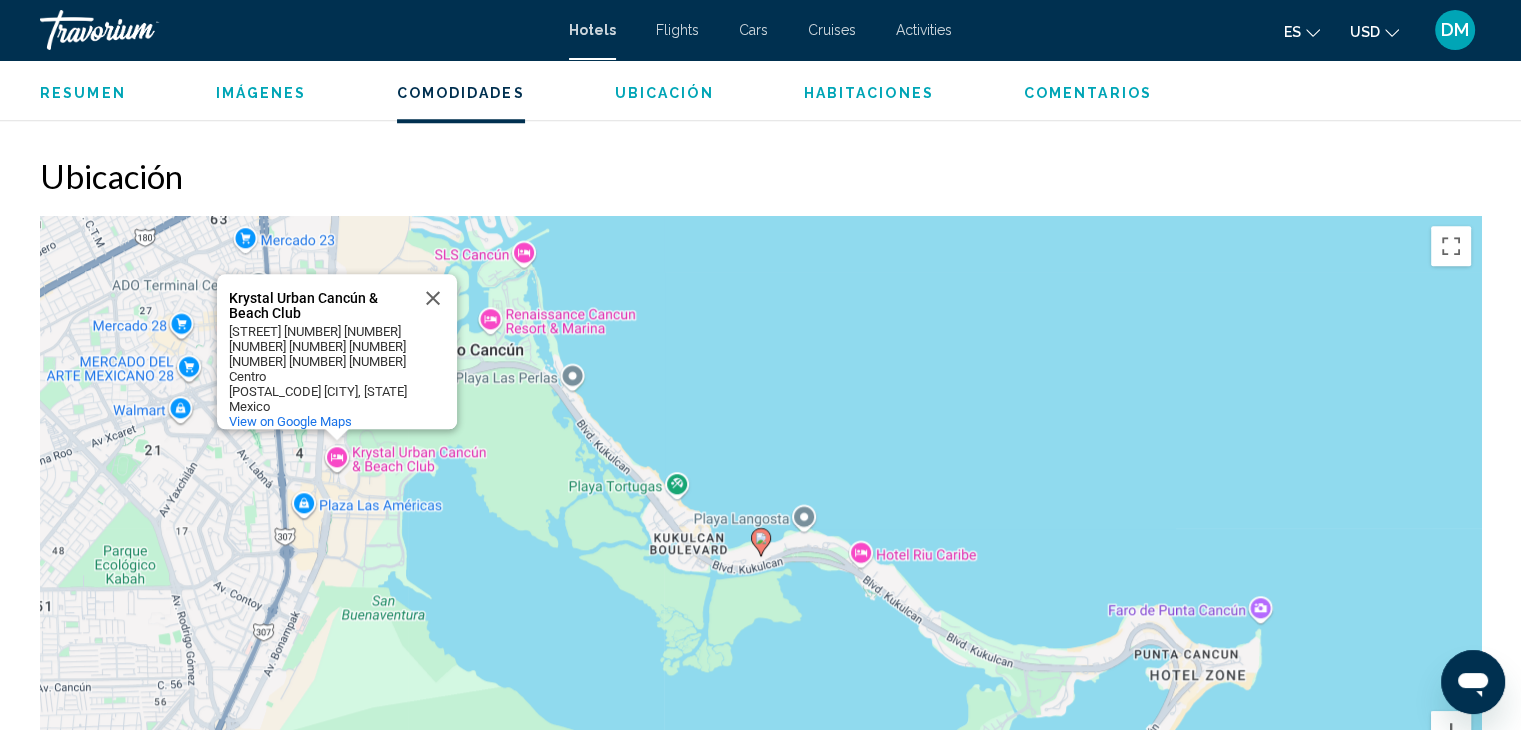 click on "Krystal Urban Cancún & Beach Club" at bounding box center (319, 306) 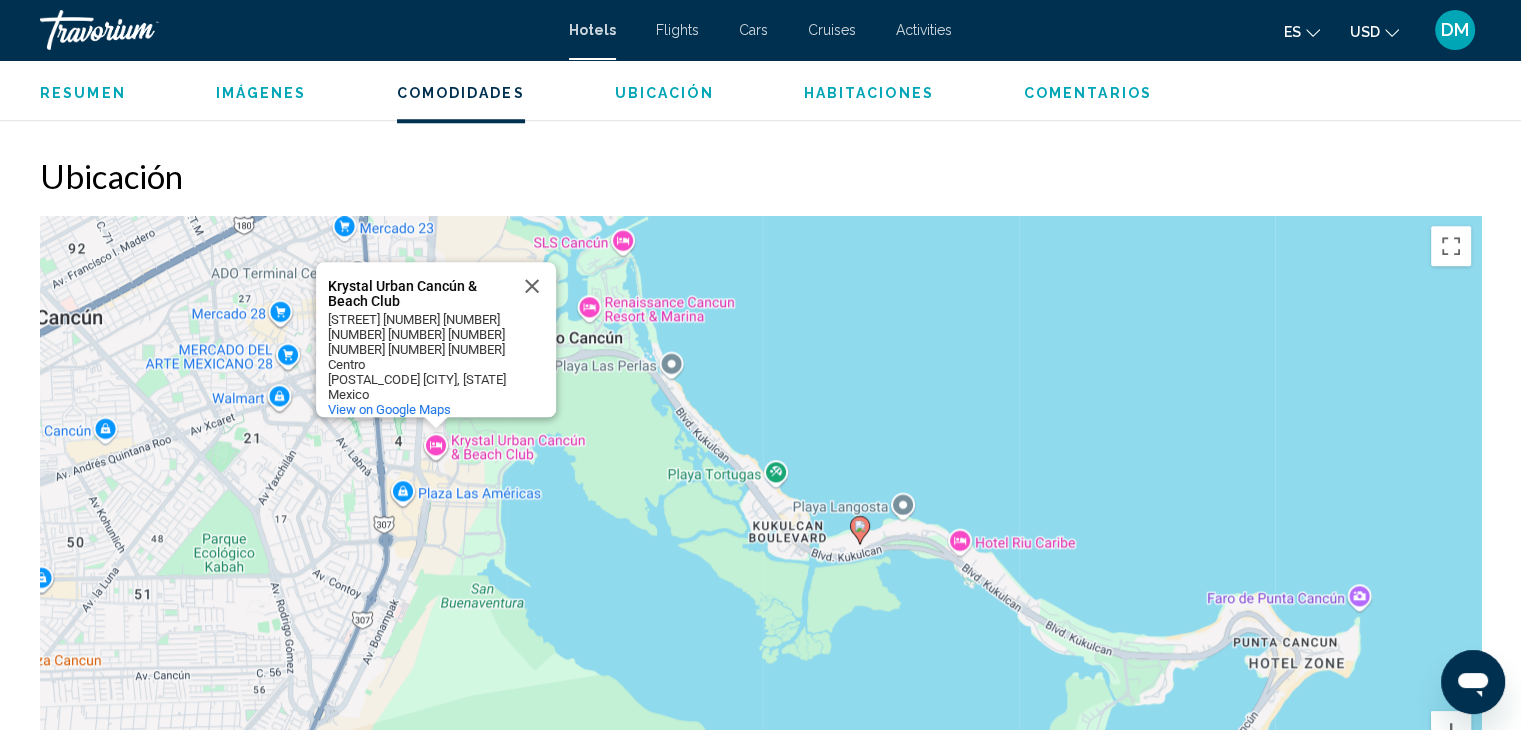 click on "To activate drag with keyboard, press Alt + Enter. Once in keyboard drag state, use the arrow keys to move the marker. To complete the drag, press the Enter key. To cancel, press Escape.     Krystal Urban Cancún & Beach Club                     Krystal Urban Cancún & Beach Club                 Av. Sayil Supermanzana 4 Manzana 1 A Centro 77500 [CITY], Q.R. Mexico              View on Google Maps" at bounding box center [760, 516] 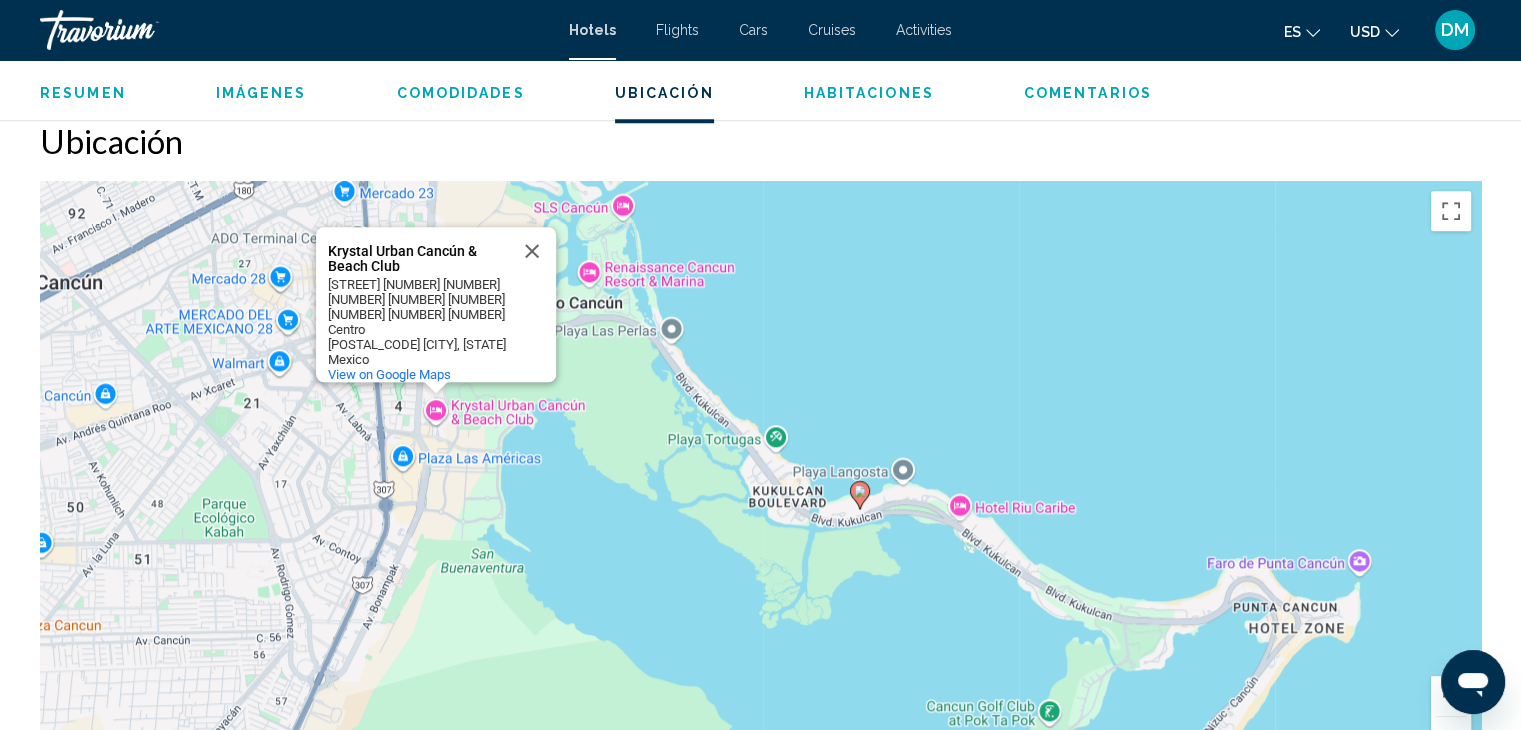 scroll, scrollTop: 1832, scrollLeft: 0, axis: vertical 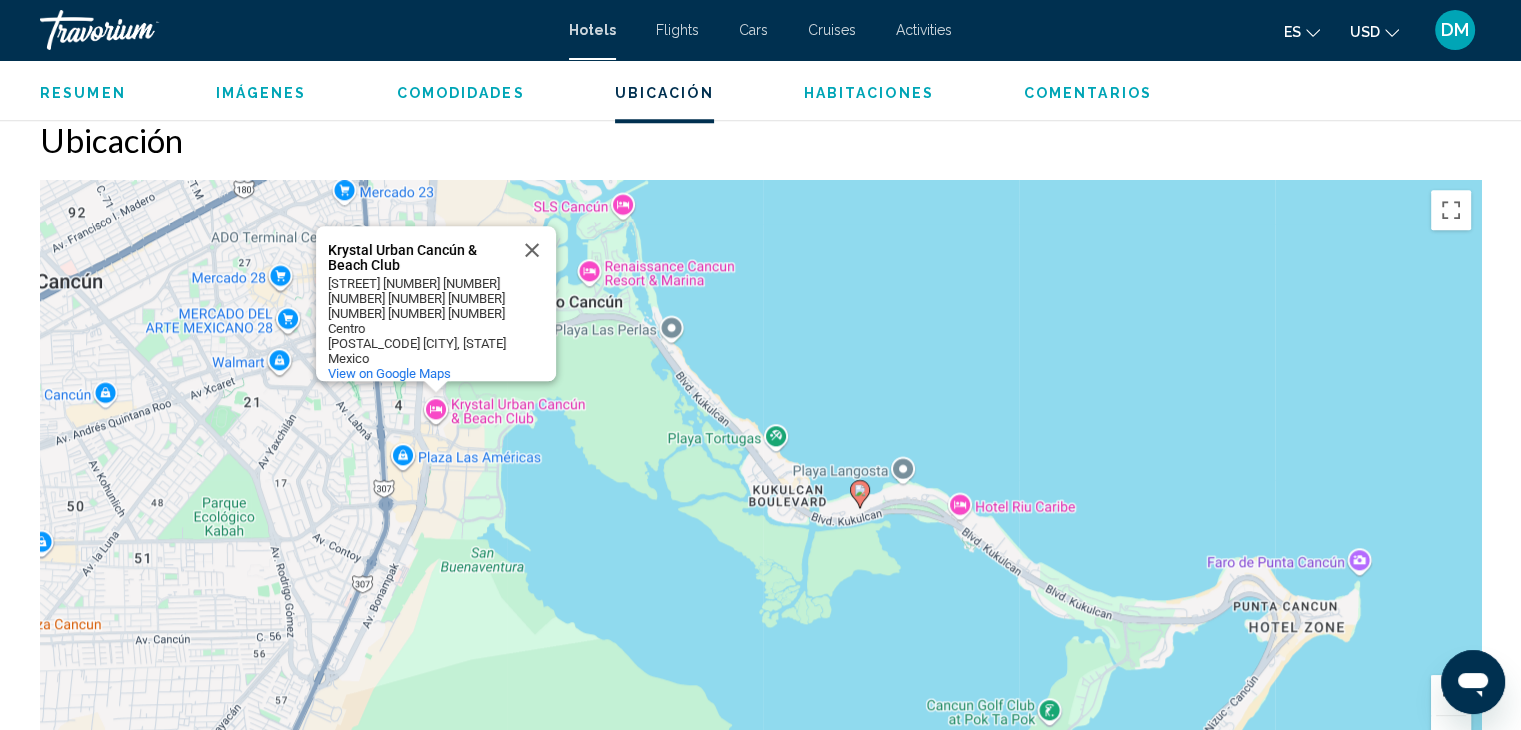click on "Ubicación" at bounding box center [664, 93] 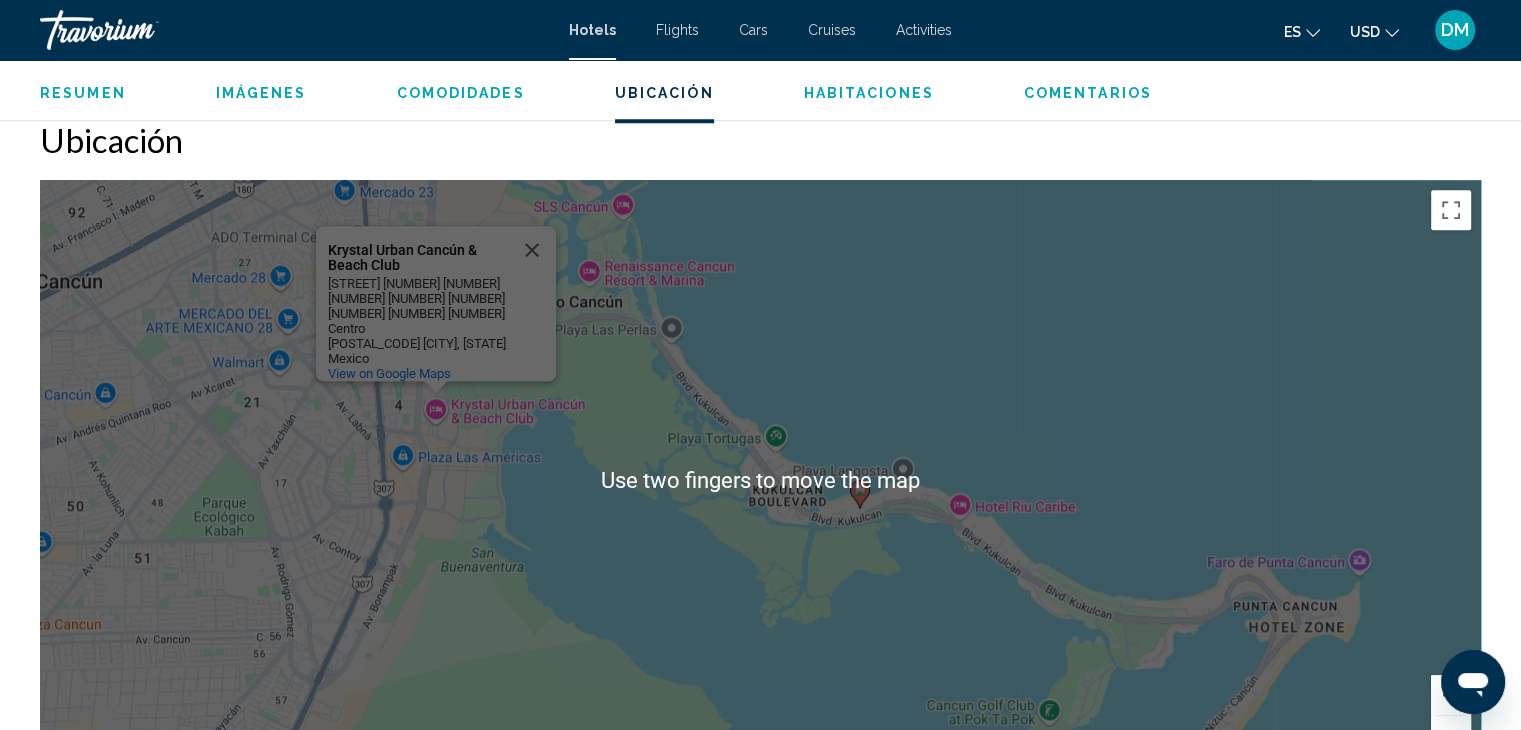 click on "To activate drag with keyboard, press Alt + Enter. Once in keyboard drag state, use the arrow keys to move the marker. To complete the drag, press the Enter key. To cancel, press Escape.     Krystal Urban Cancún & Beach Club                     Krystal Urban Cancún & Beach Club                 Av. Sayil Supermanzana 4 Manzana 1 A Centro 77500 [CITY], Q.R. Mexico              View on Google Maps" at bounding box center (760, 480) 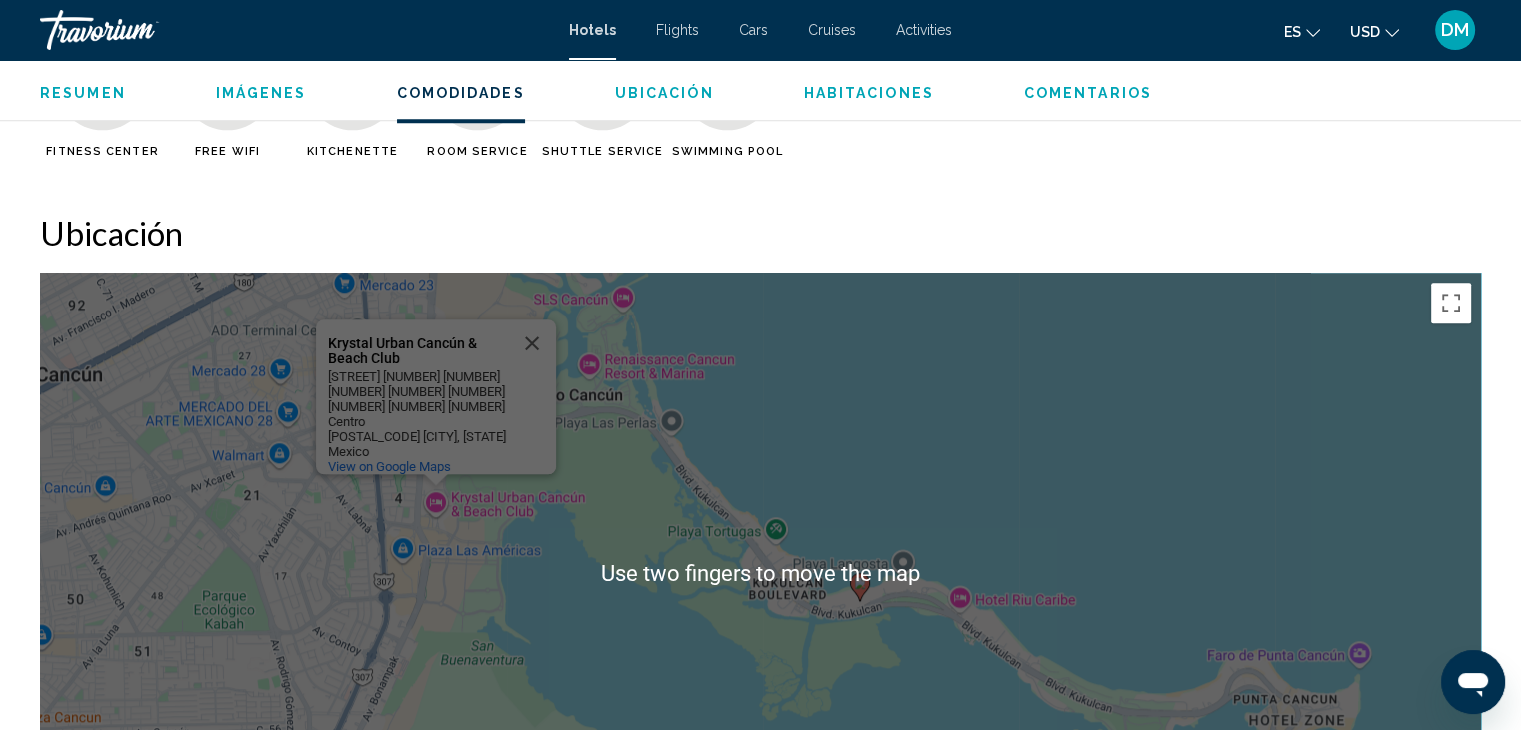scroll, scrollTop: 1712, scrollLeft: 0, axis: vertical 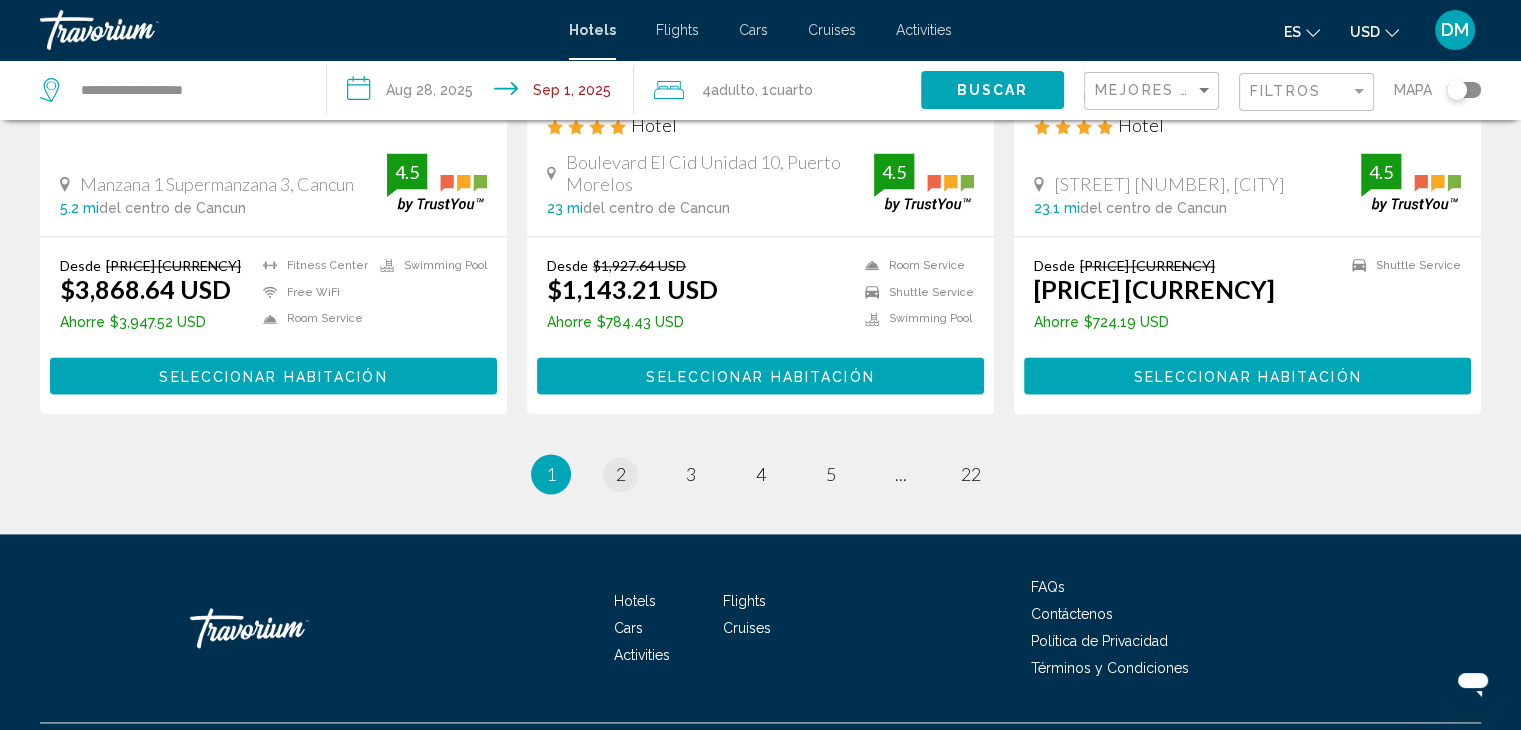 click on "page  2" at bounding box center [620, 474] 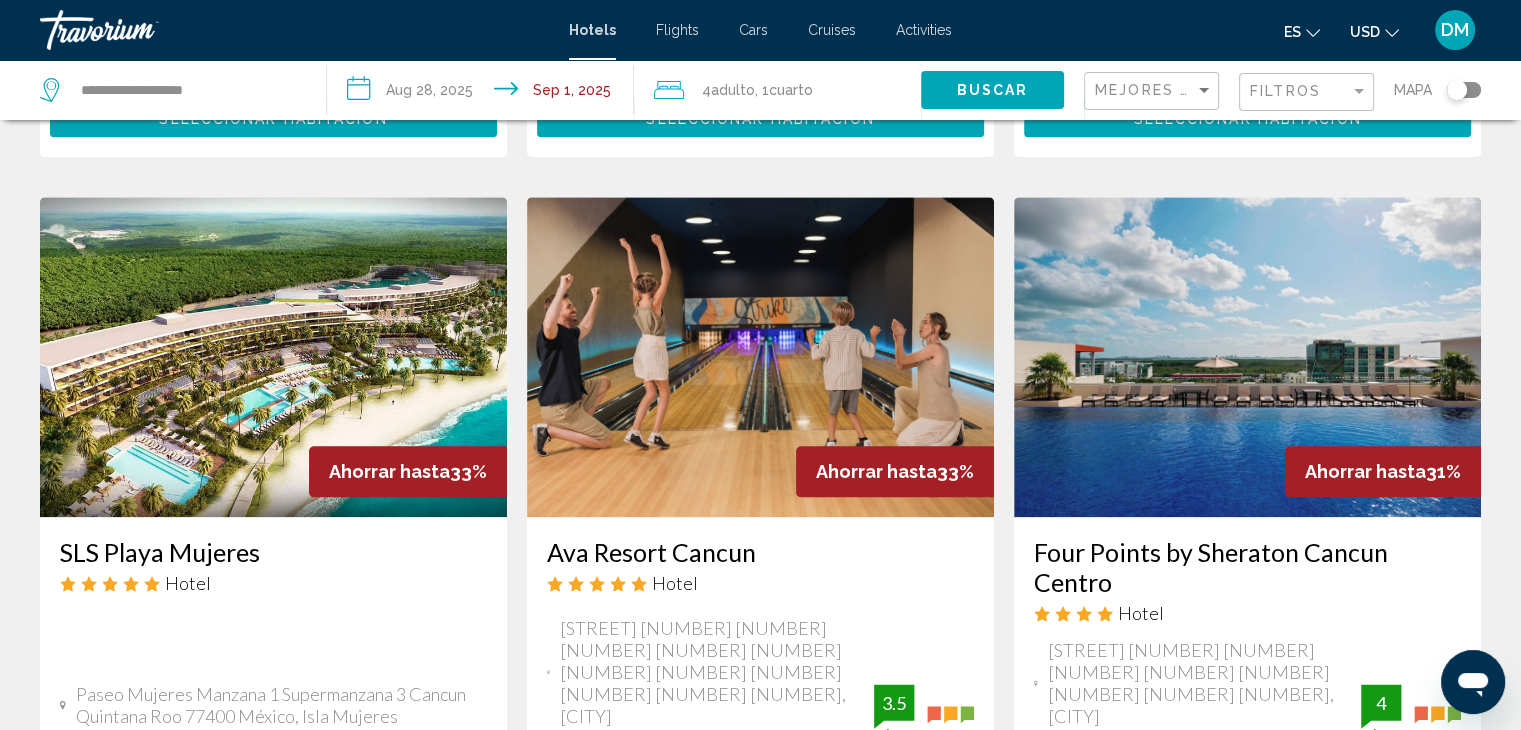 scroll, scrollTop: 2302, scrollLeft: 0, axis: vertical 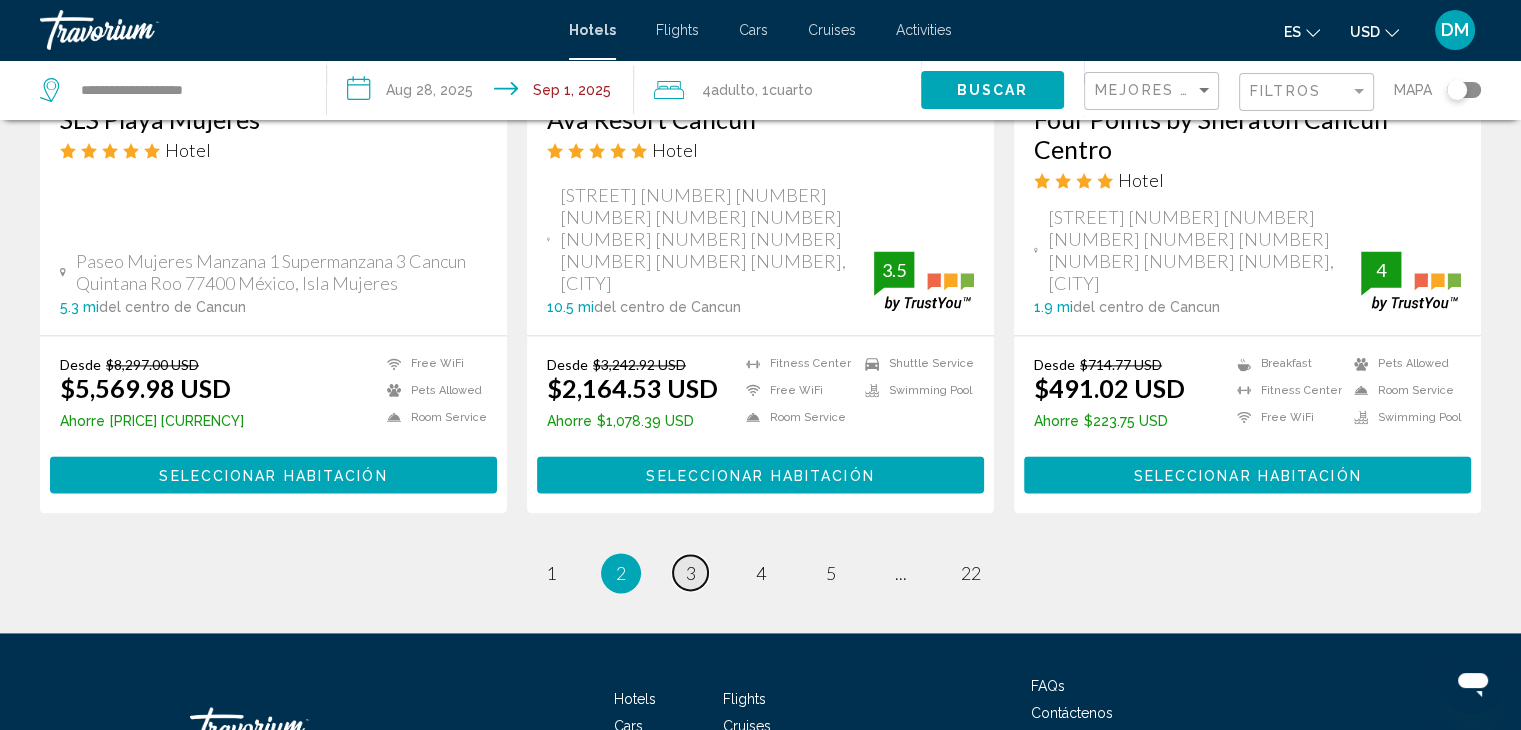 click on "3" at bounding box center (691, 573) 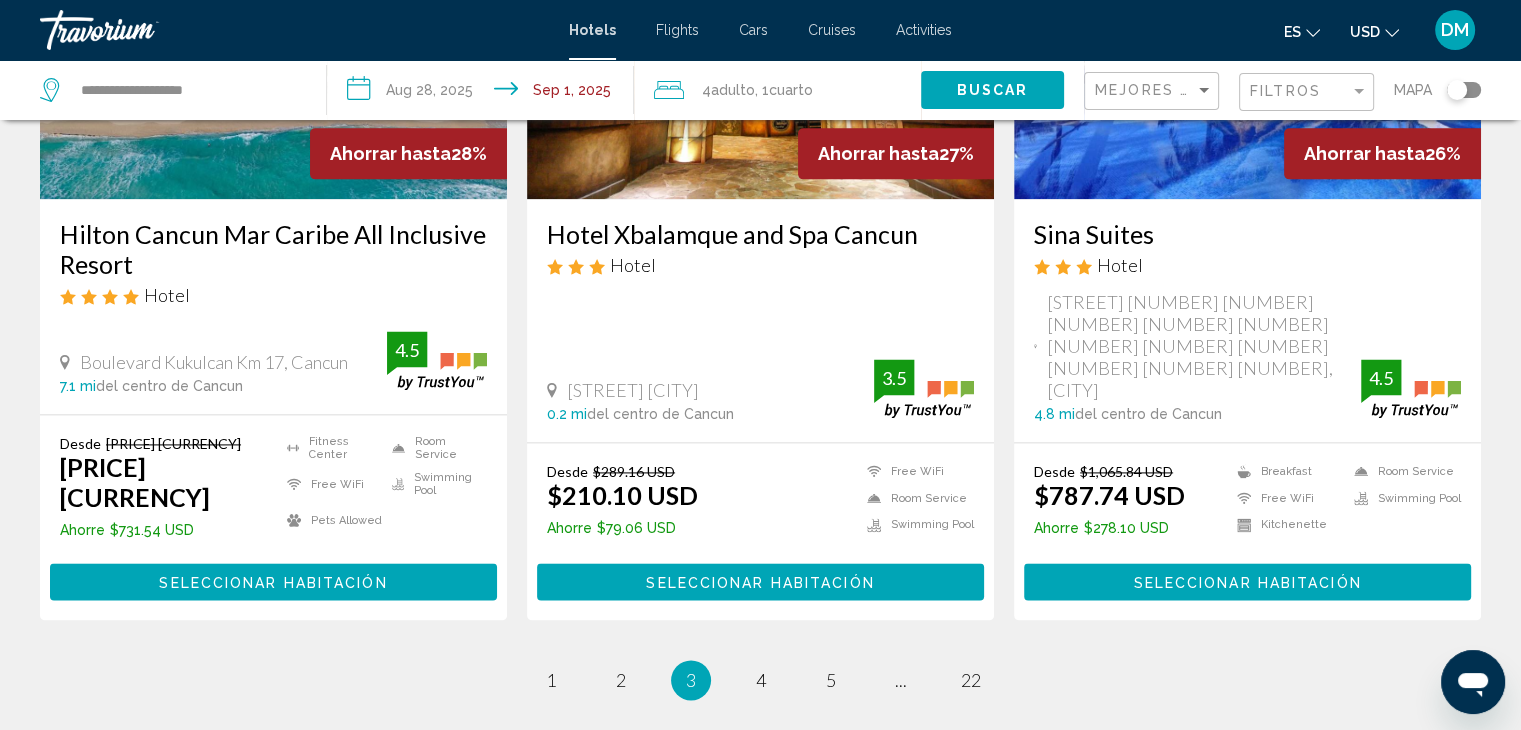scroll, scrollTop: 2637, scrollLeft: 0, axis: vertical 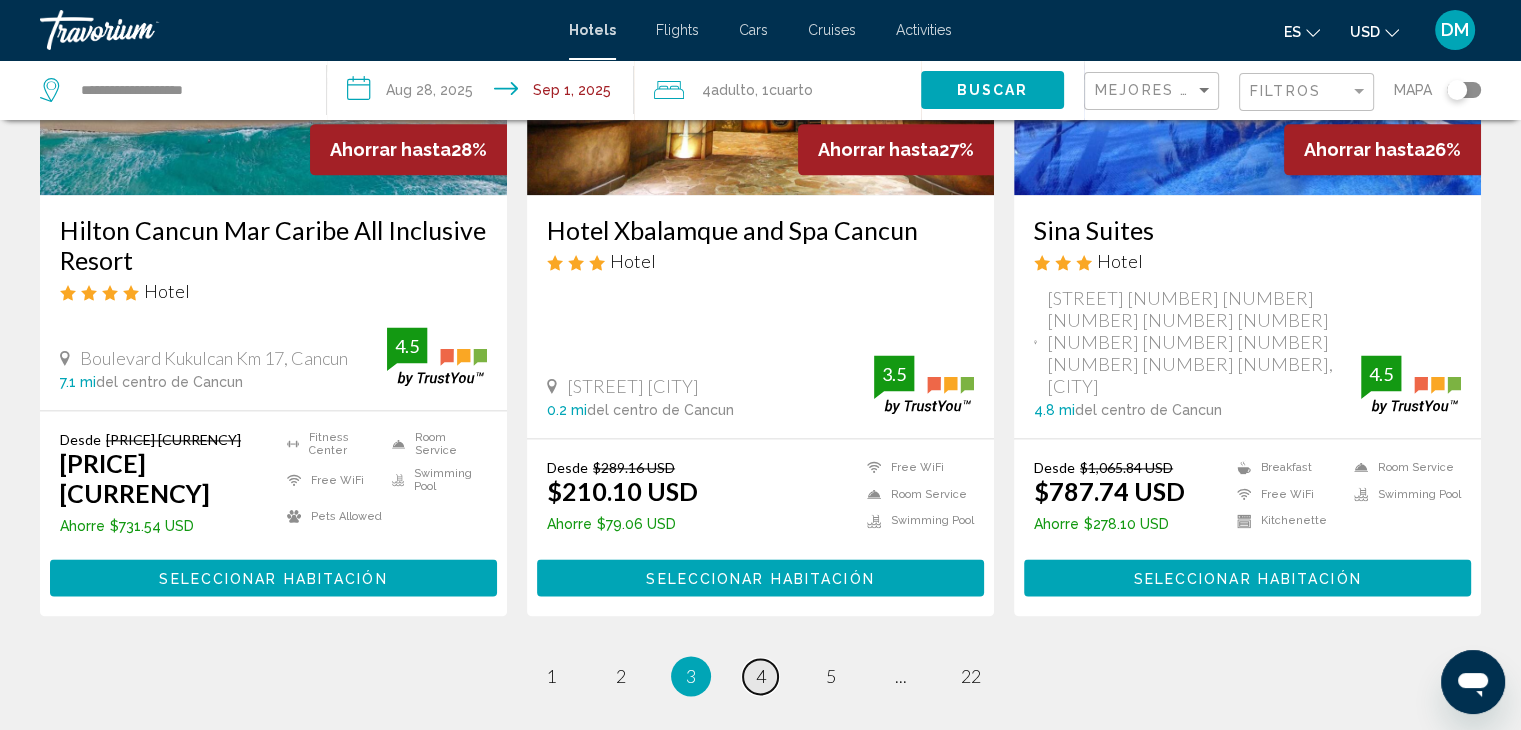 click on "4" at bounding box center (761, 676) 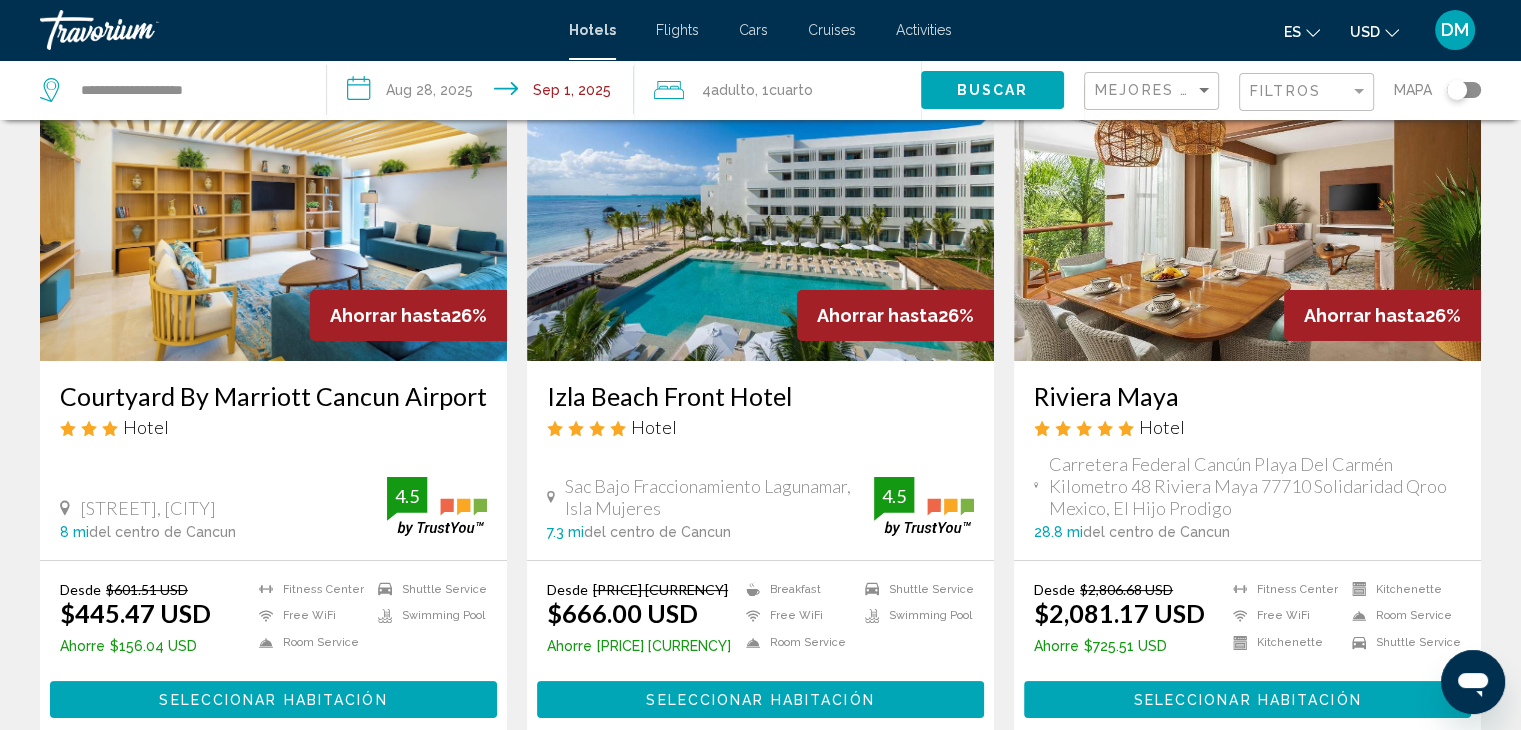 scroll, scrollTop: 152, scrollLeft: 0, axis: vertical 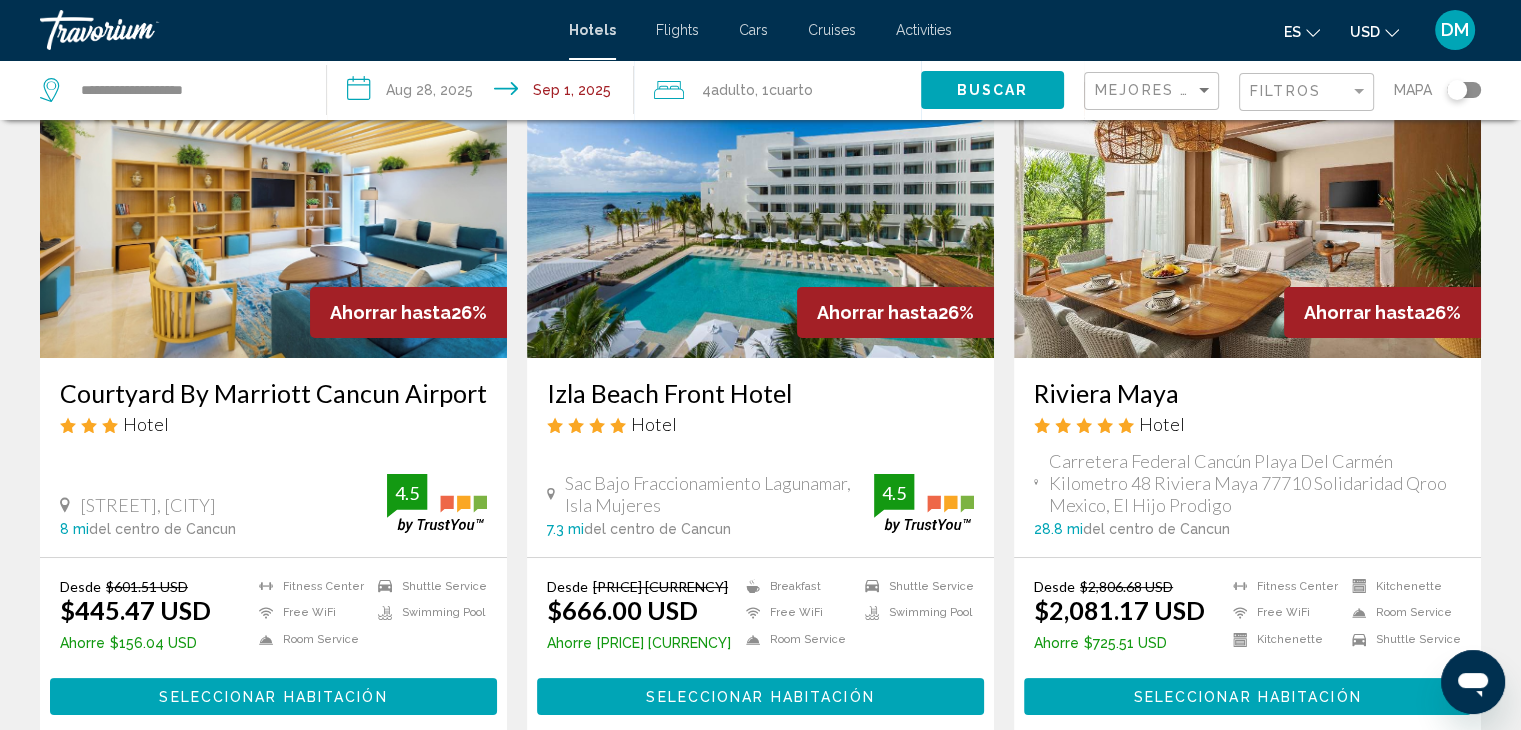 click at bounding box center (760, 198) 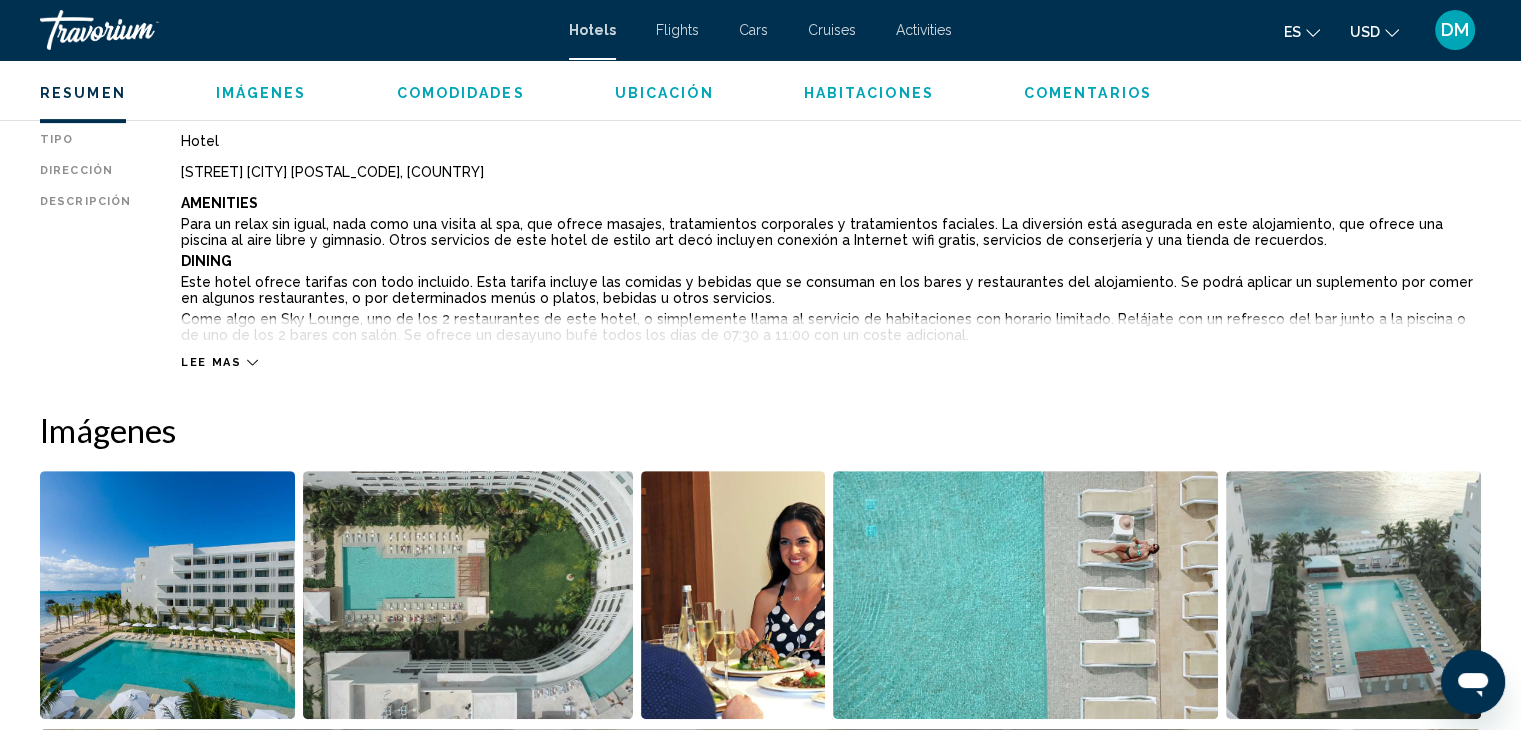 scroll, scrollTop: 691, scrollLeft: 0, axis: vertical 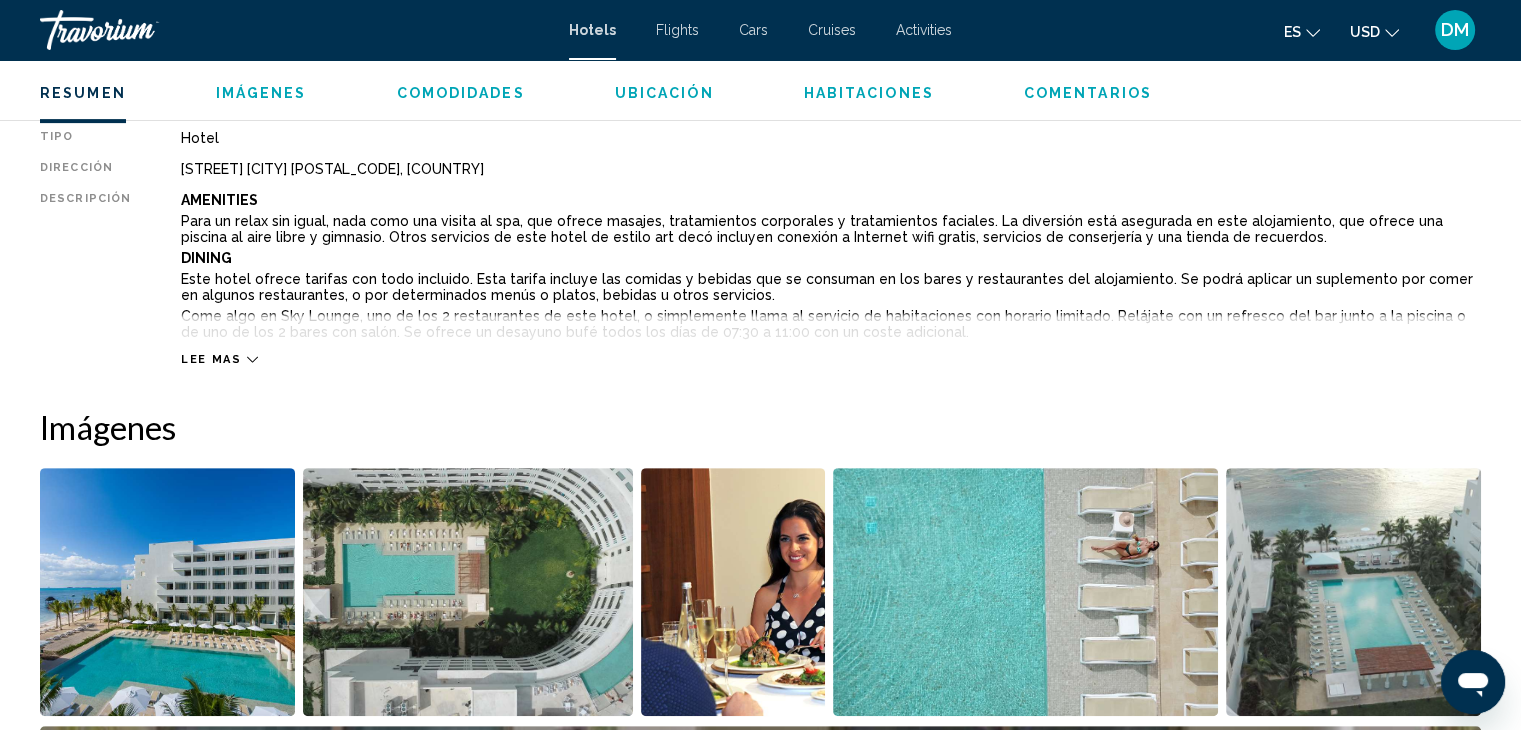 click 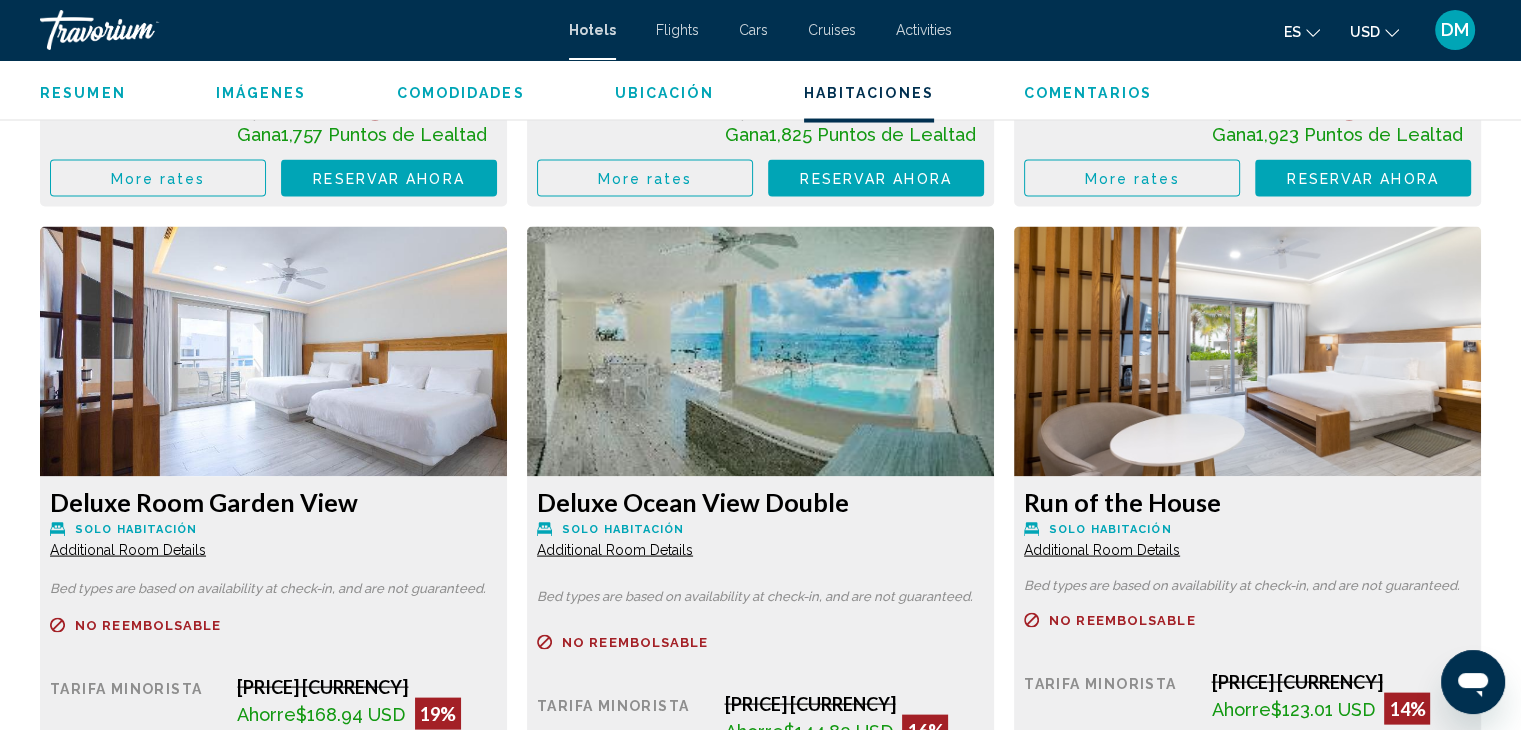 scroll, scrollTop: 3944, scrollLeft: 0, axis: vertical 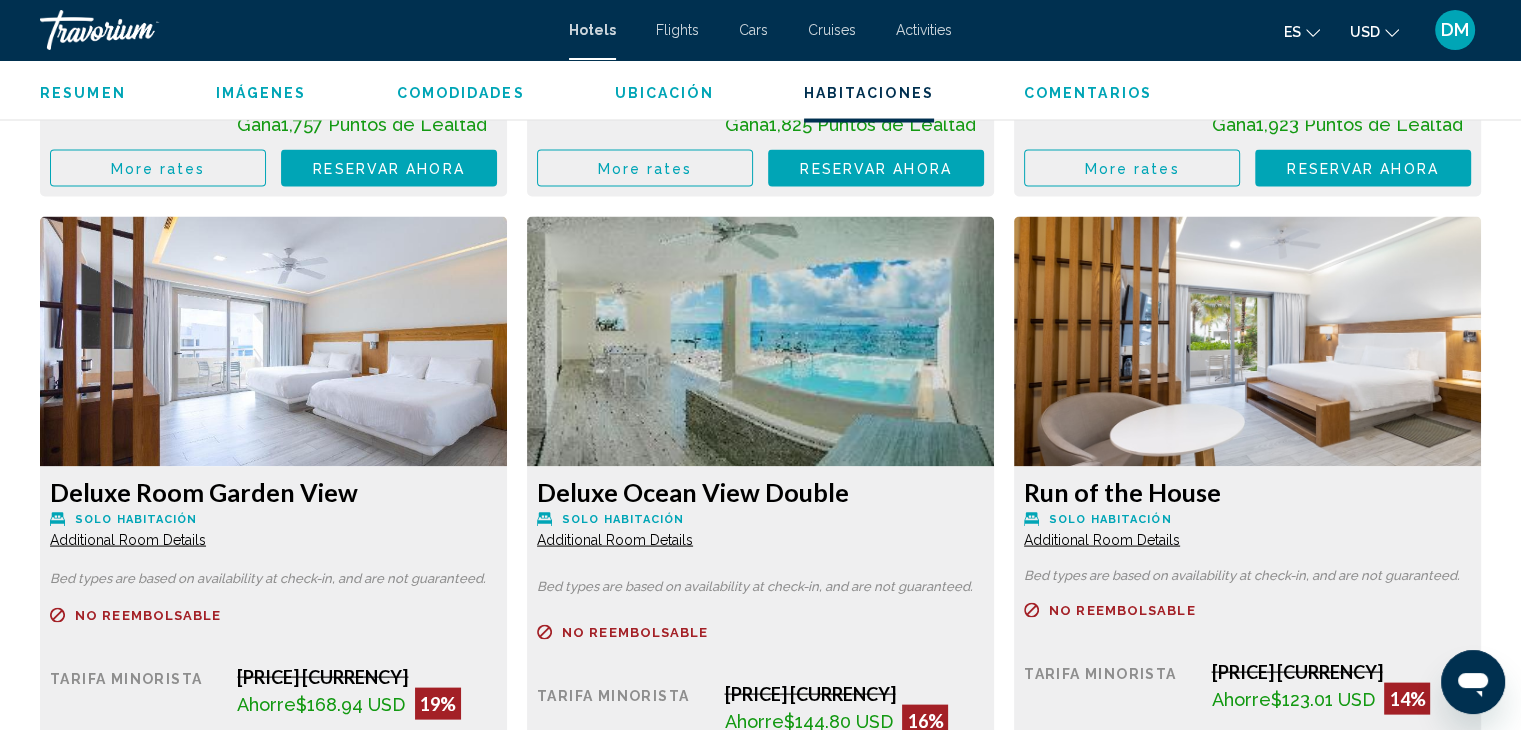 click at bounding box center (273, -358) 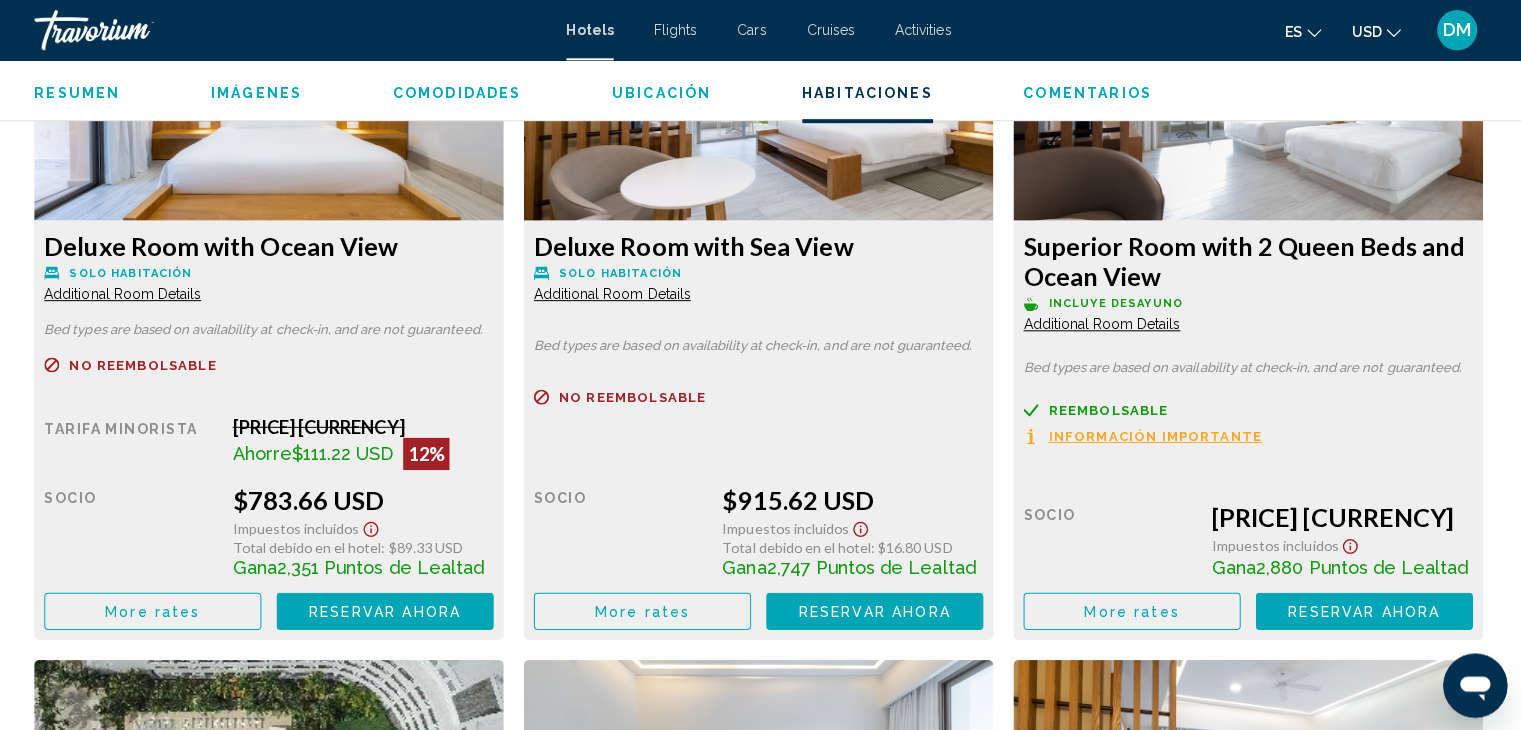 scroll, scrollTop: 4882, scrollLeft: 0, axis: vertical 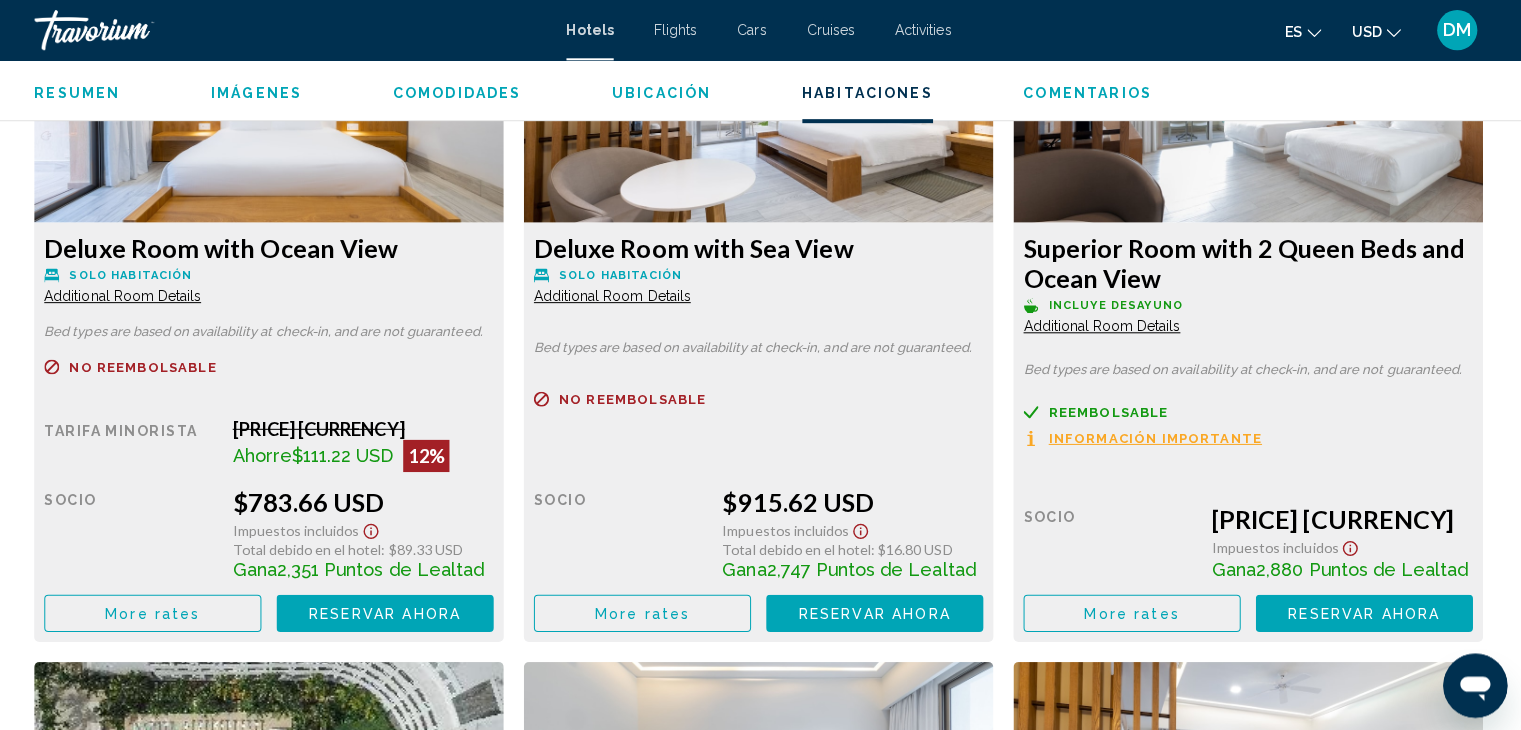 click on "Resumen Tipo Hotel Dirección [STREET] [CITY] [POSTAL_CODE], [COUNTRY] Descripción Amenities Para un relax sin igual, nada como una visita al spa, que ofrece masajes, tratamientos corporales y tratamientos faciales. La diversión está asegurada en este alojamiento, que ofrece una piscina al aire libre y gimnasio. Otros servicios de este hotel de estilo art decó incluyen conexión a Internet wifi gratis, servicios de conserjería y una tienda de recuerdos. Dining Este hotel ofrece tarifas con todo incluido. Esta tarifa incluye las comidas y bebidas que se consuman en los bares y restaurantes del alojamiento. Se podrá aplicar un suplemento por comer en algunos restaurantes, o por determinados menús o platos, bebidas u otros servicios. Business Amenities Rooms Attractions Las distancias se expresan en números redondos. Parque Nacional Costa Occidental de Isla Mujeres, Punta Cancún y Punta Nizuc: 0,1 km Parque Natural Garrafón: 0,1 km Playa Tiburón: 0,1 km Casa Mundaca: 0,9 km ←" at bounding box center [760, -875] 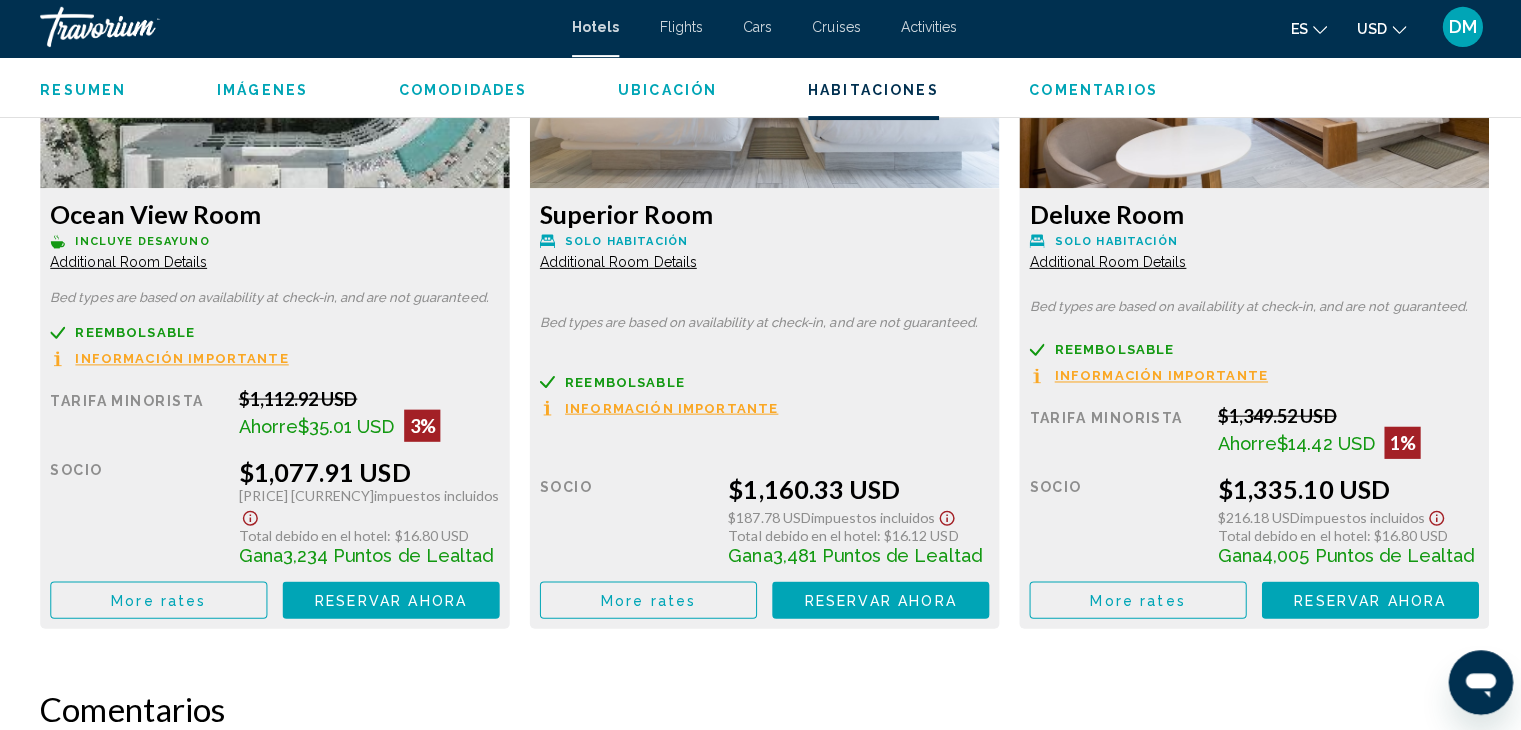 scroll, scrollTop: 5605, scrollLeft: 0, axis: vertical 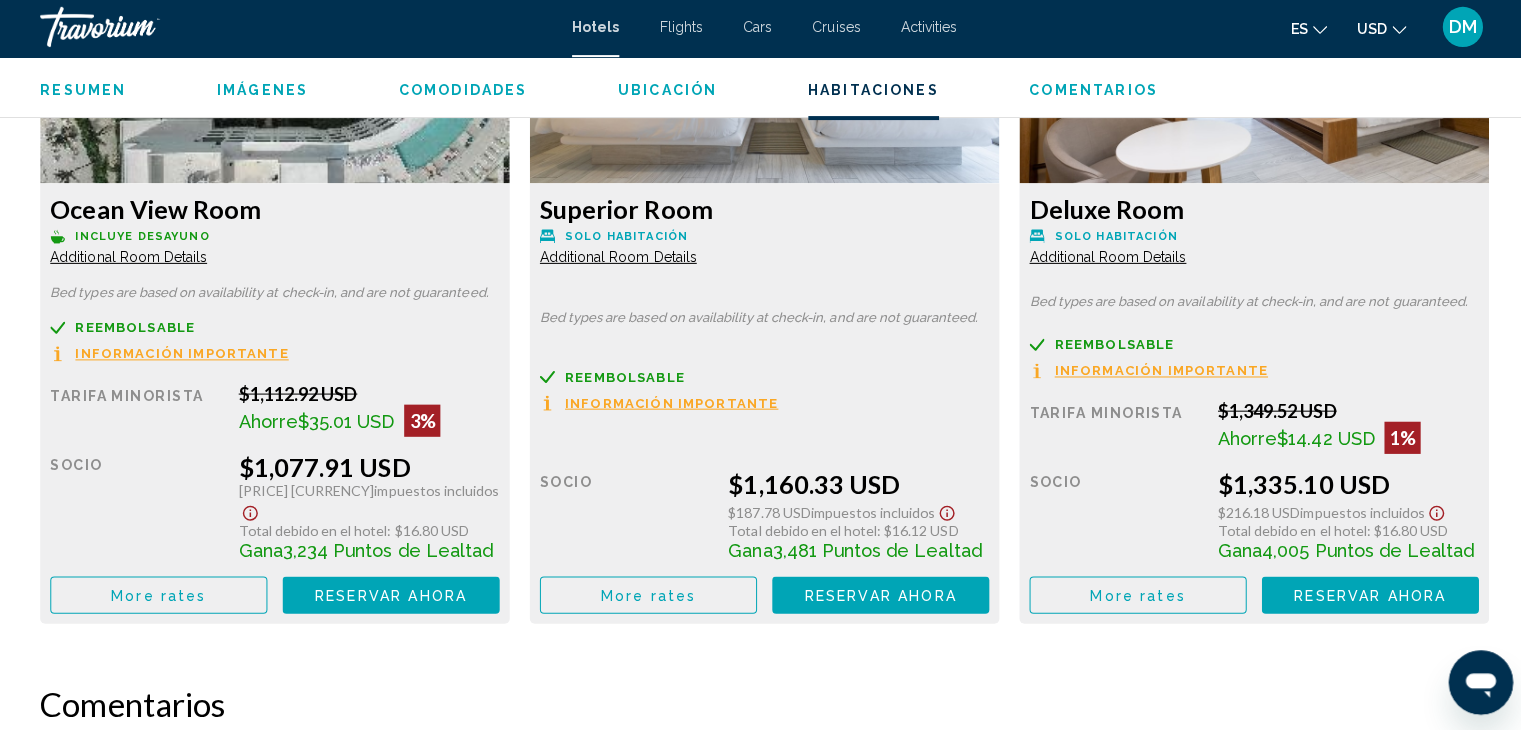 click on "Reservar ahora" at bounding box center [388, -1492] 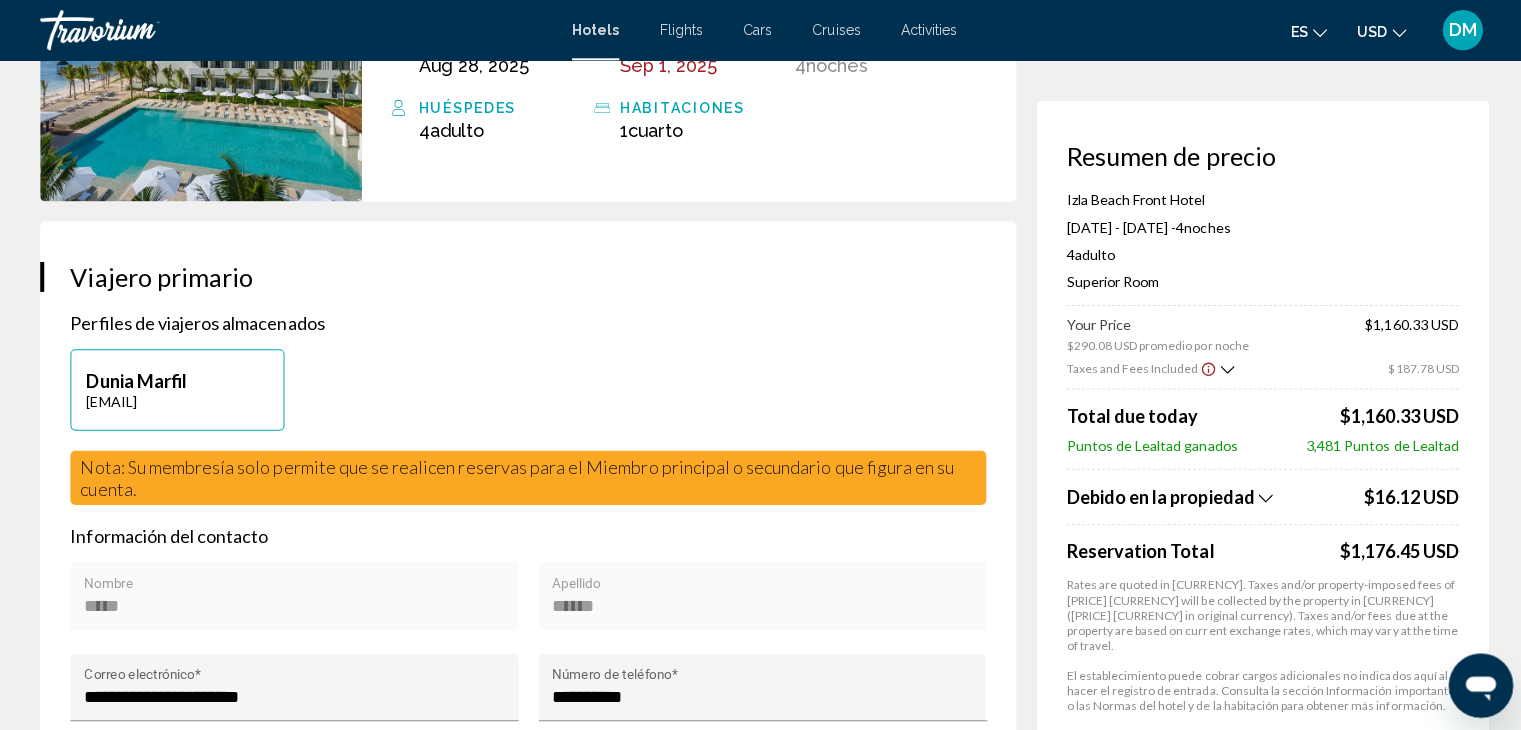 scroll, scrollTop: 0, scrollLeft: 0, axis: both 